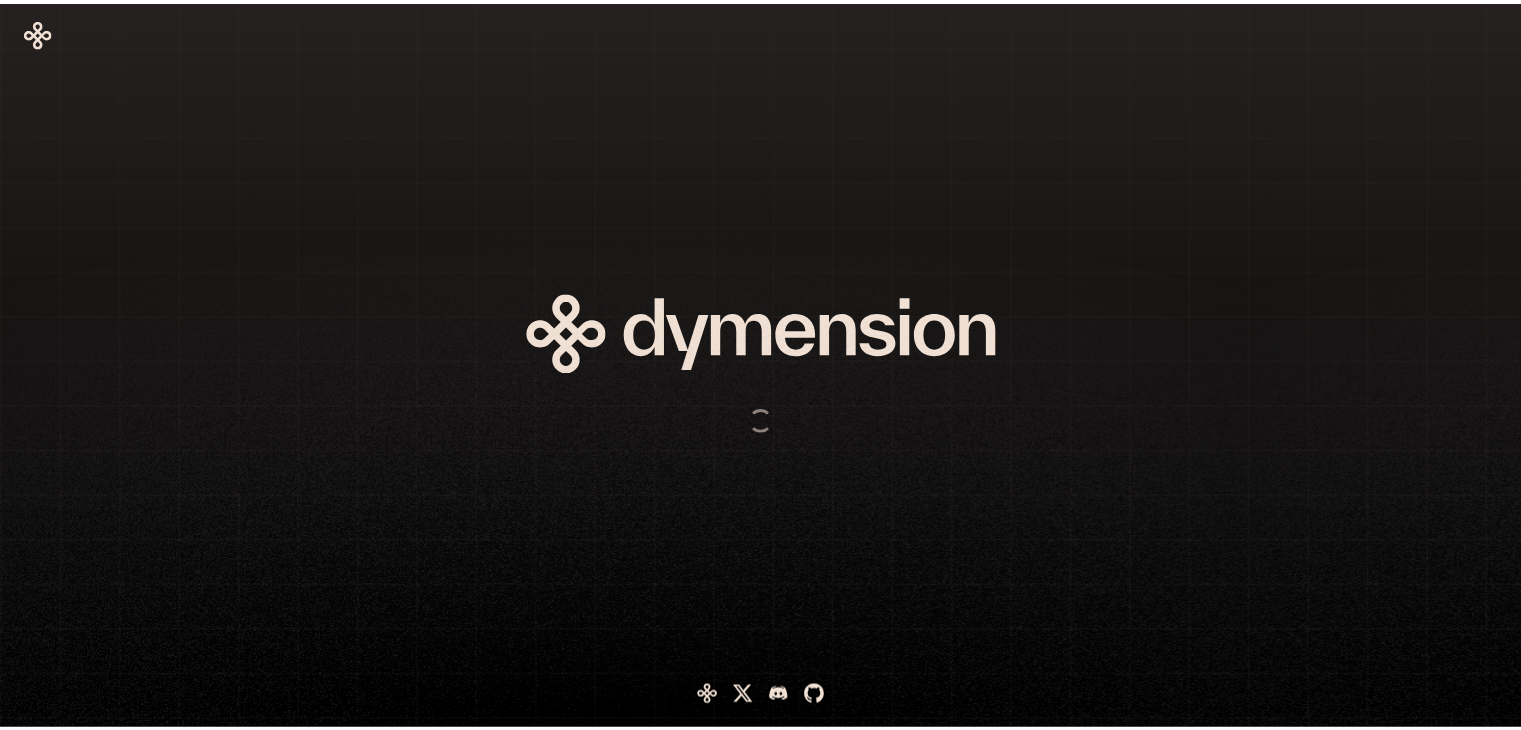 scroll, scrollTop: 0, scrollLeft: 0, axis: both 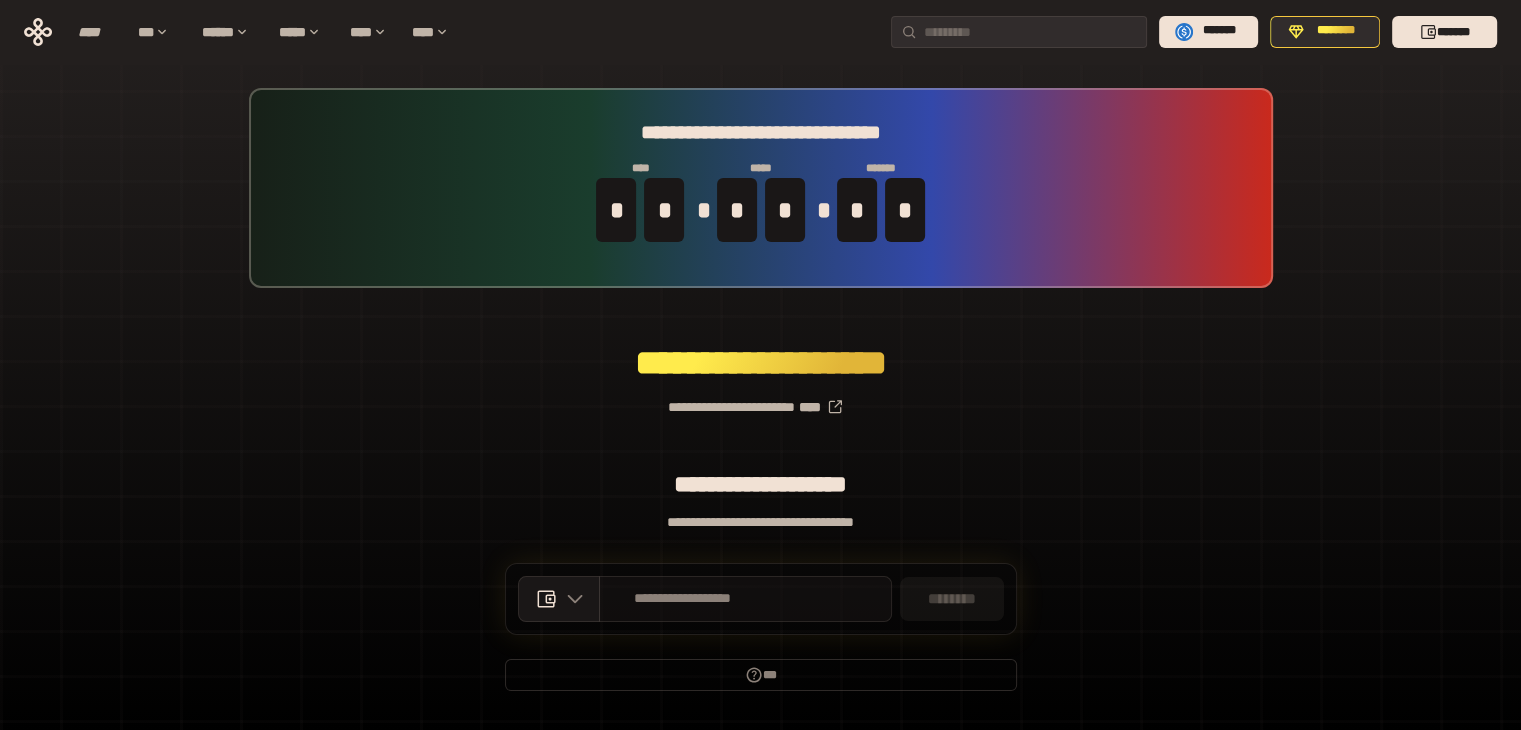 click on "**********" at bounding box center (683, 599) 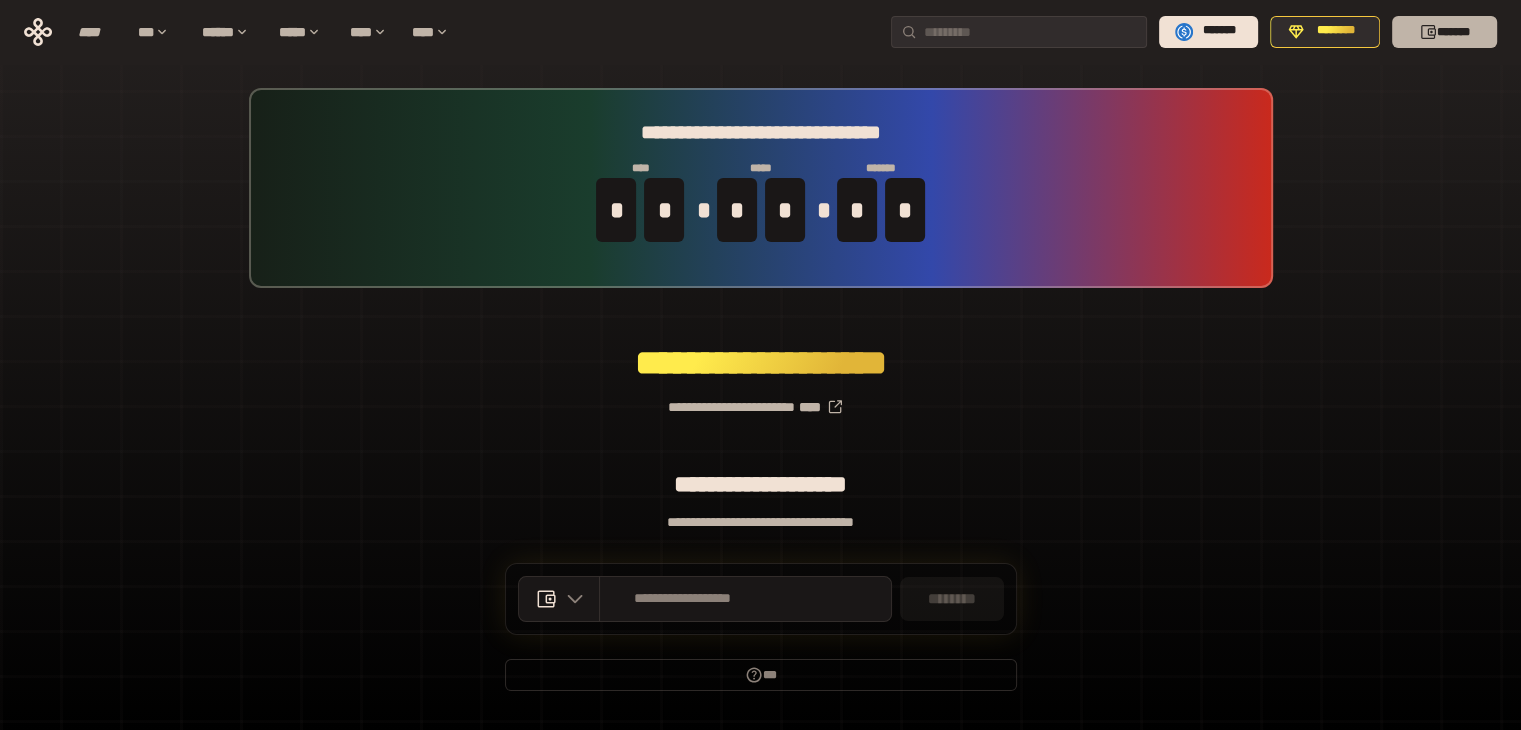 click on "*******" at bounding box center [1444, 32] 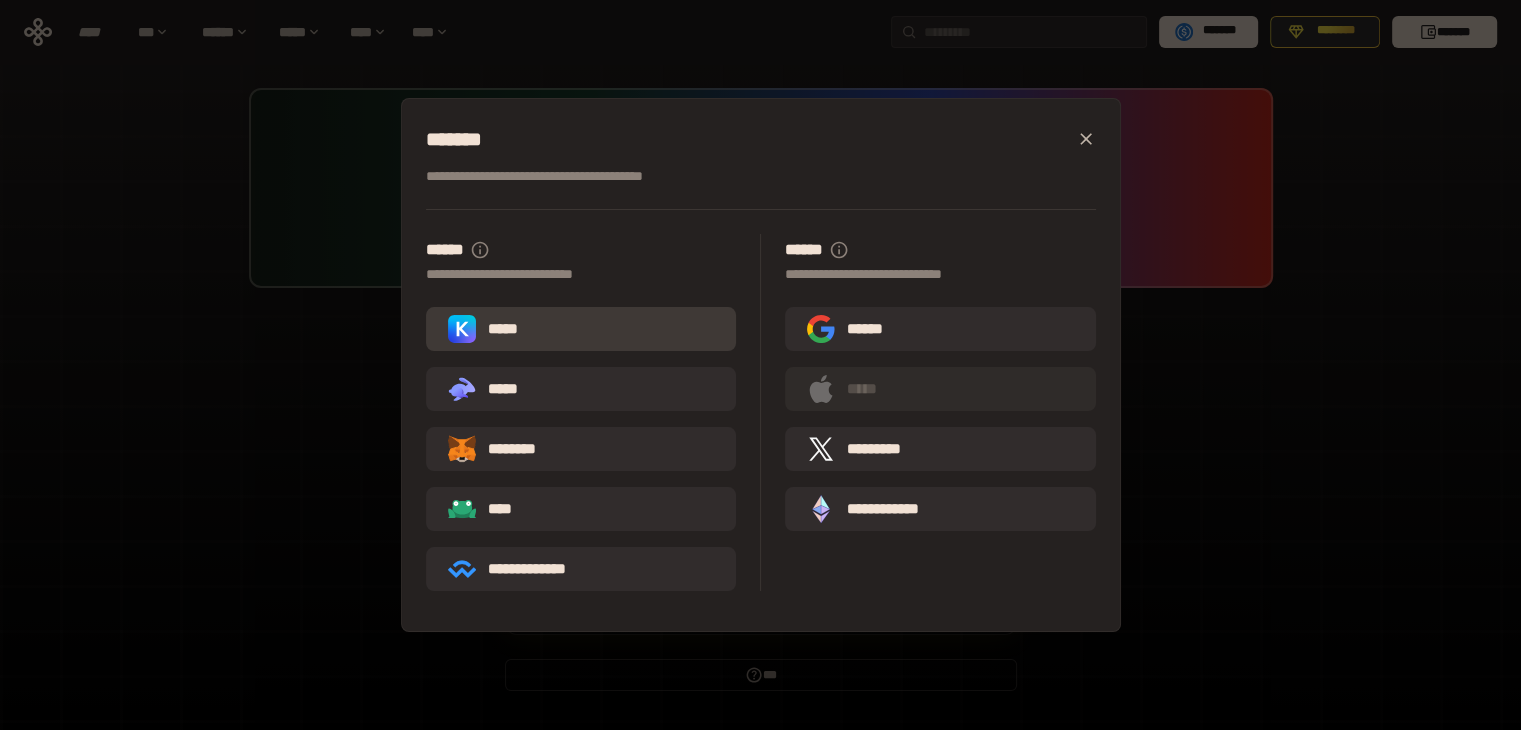 click on "*****" at bounding box center [581, 329] 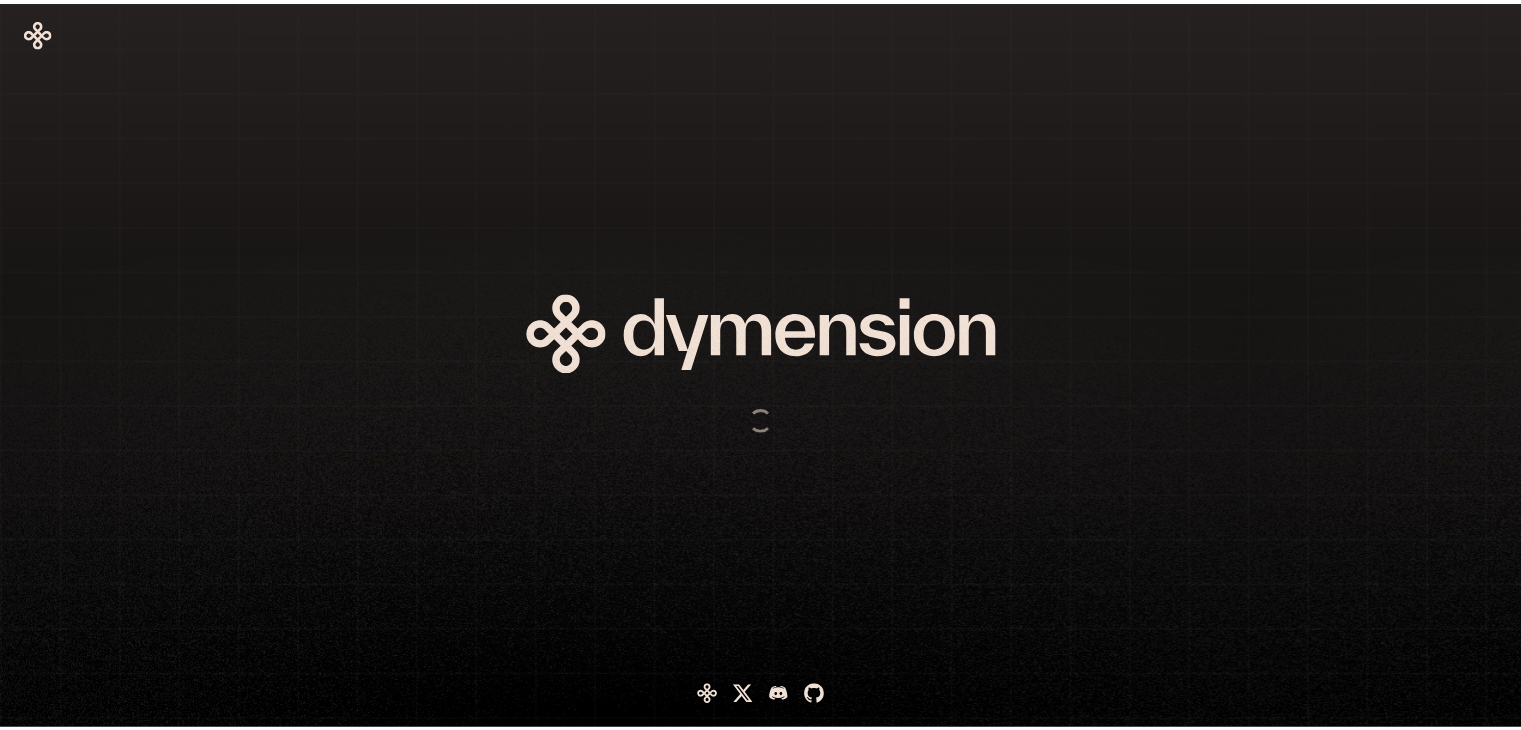 scroll, scrollTop: 0, scrollLeft: 0, axis: both 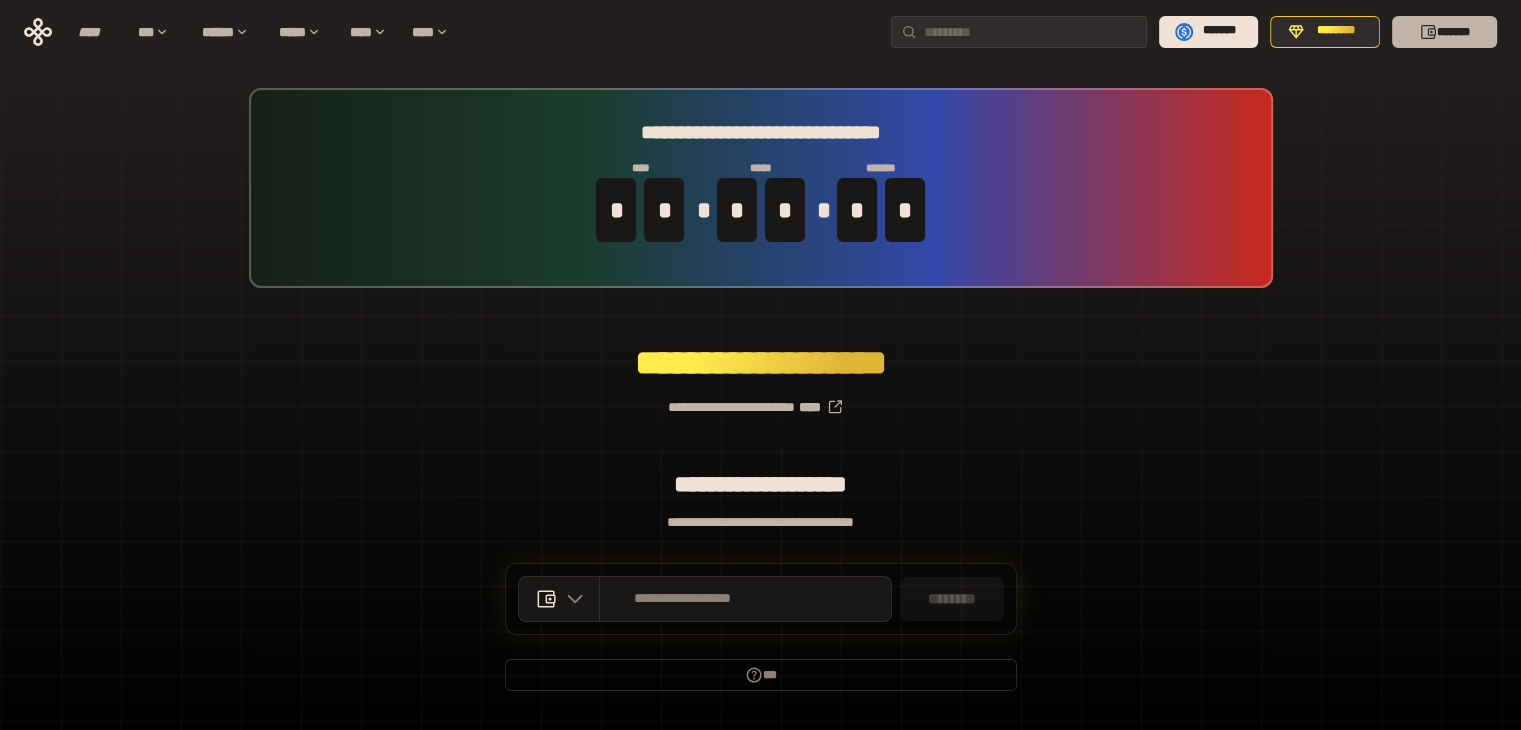 click on "*******" at bounding box center (1444, 32) 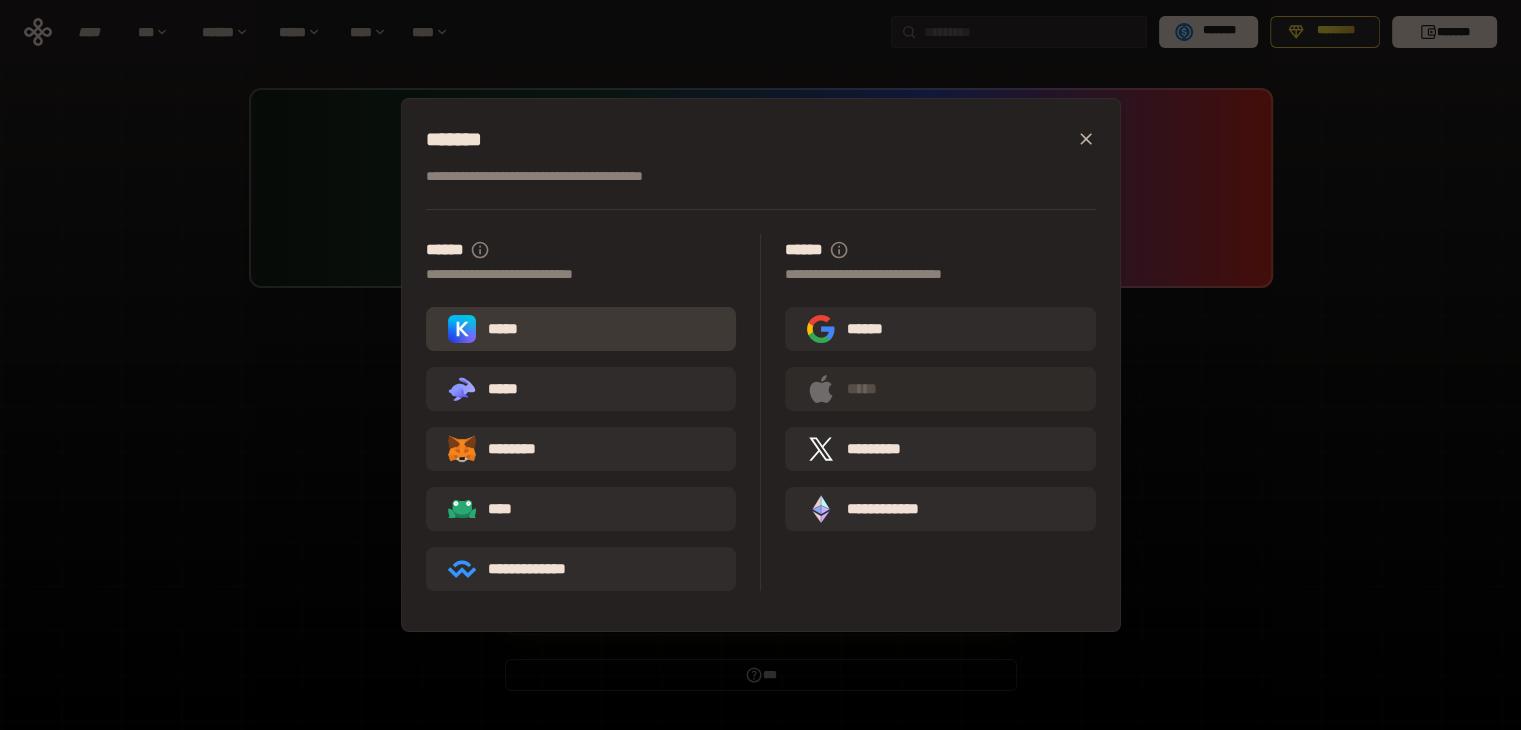 click on "*****" at bounding box center (487, 329) 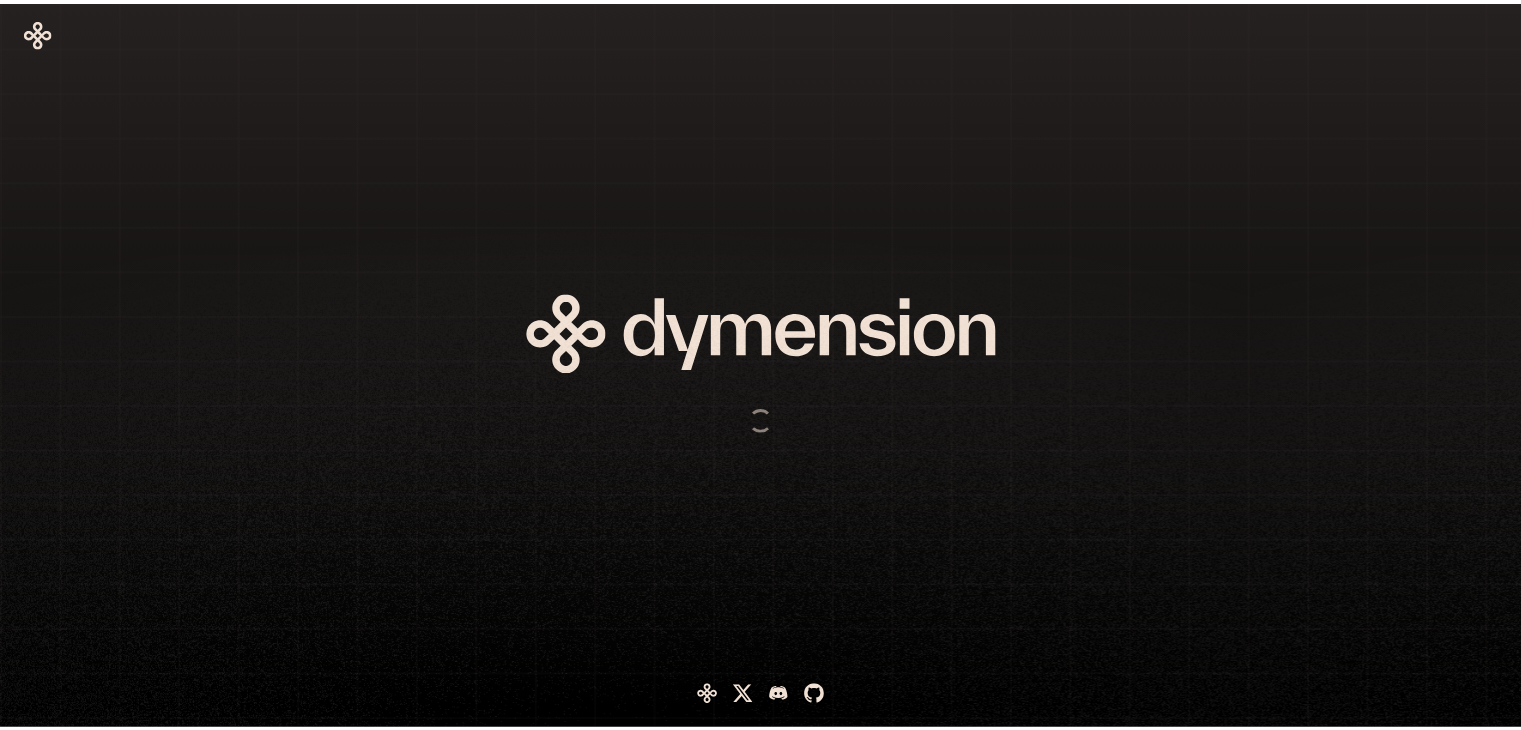 scroll, scrollTop: 0, scrollLeft: 0, axis: both 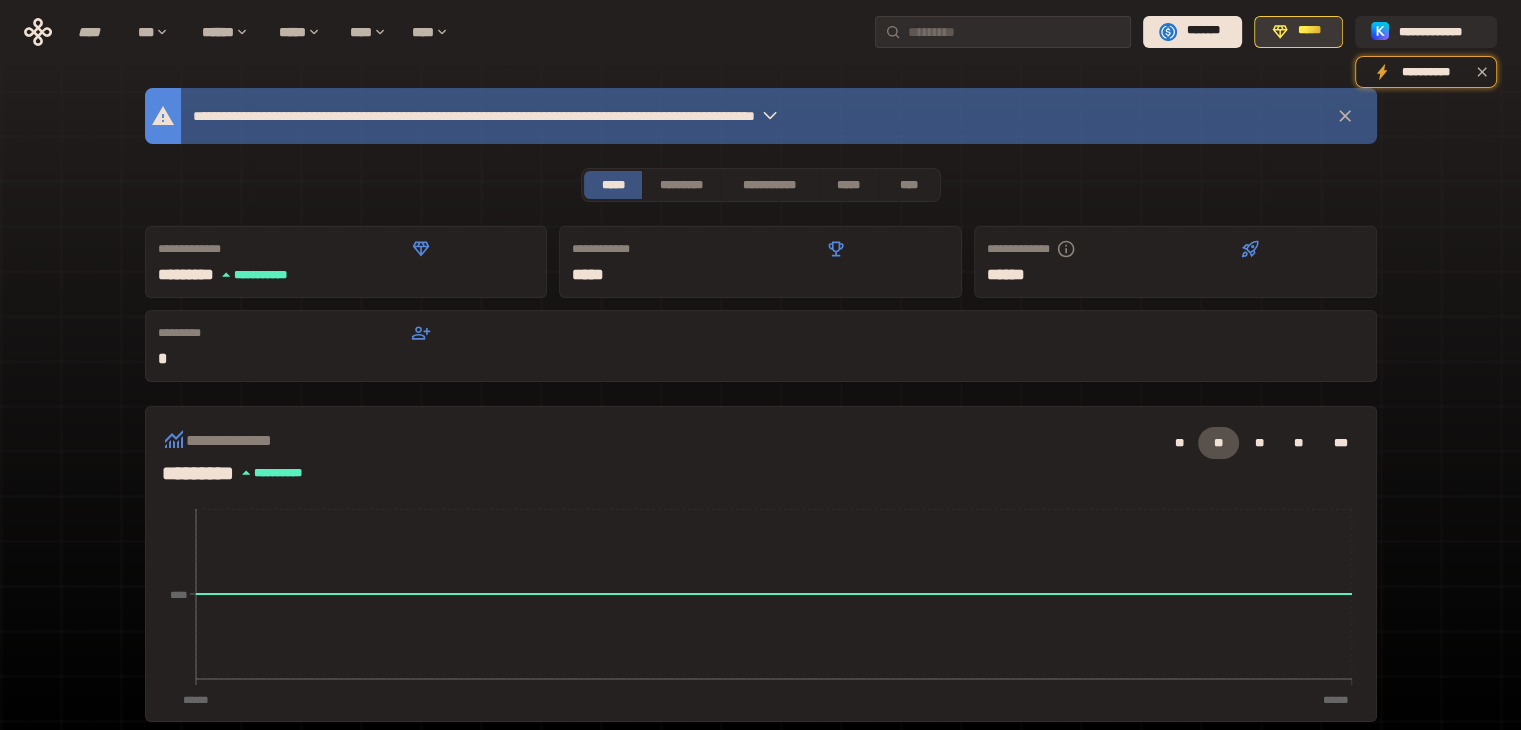 click on "*****" at bounding box center [1309, 31] 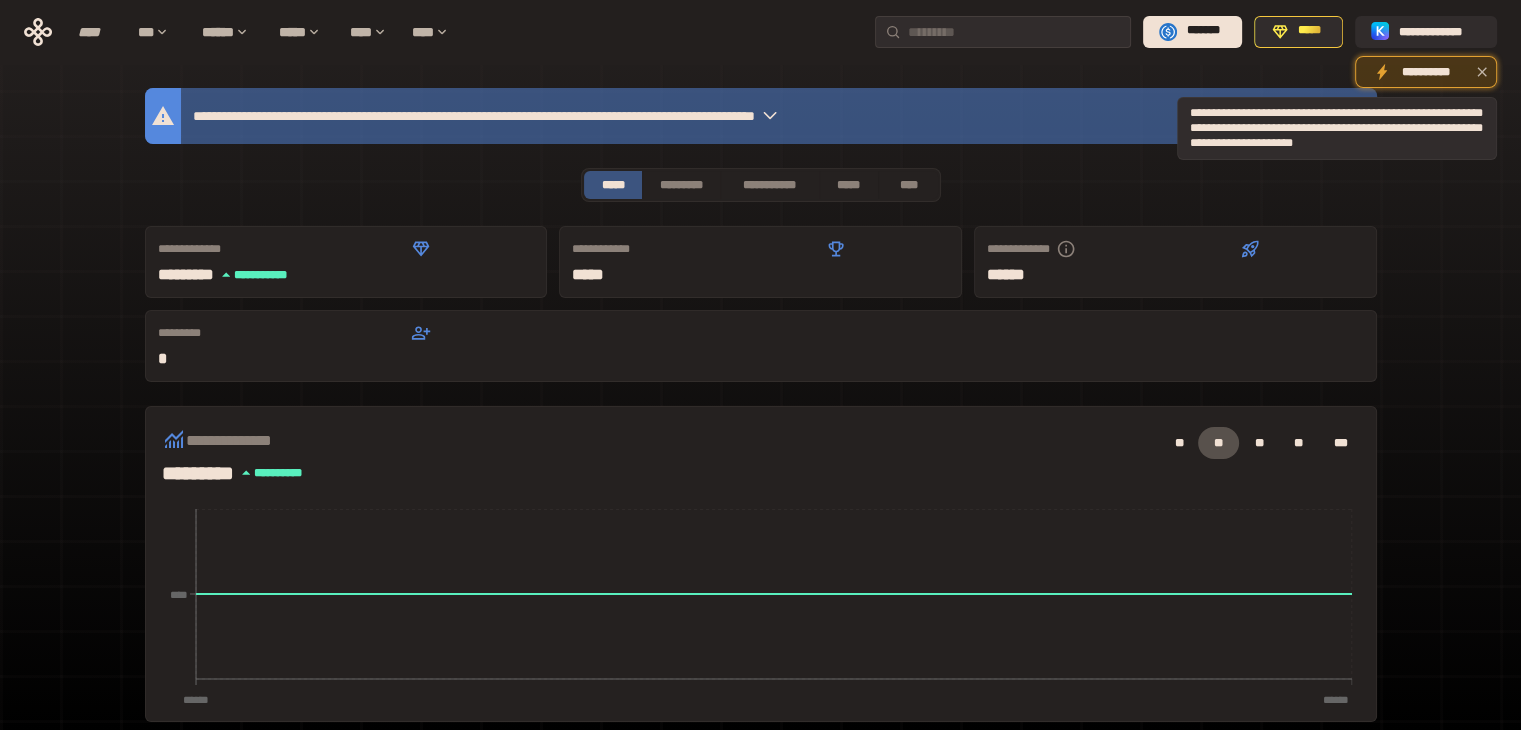 click on "**********" at bounding box center (1426, 72) 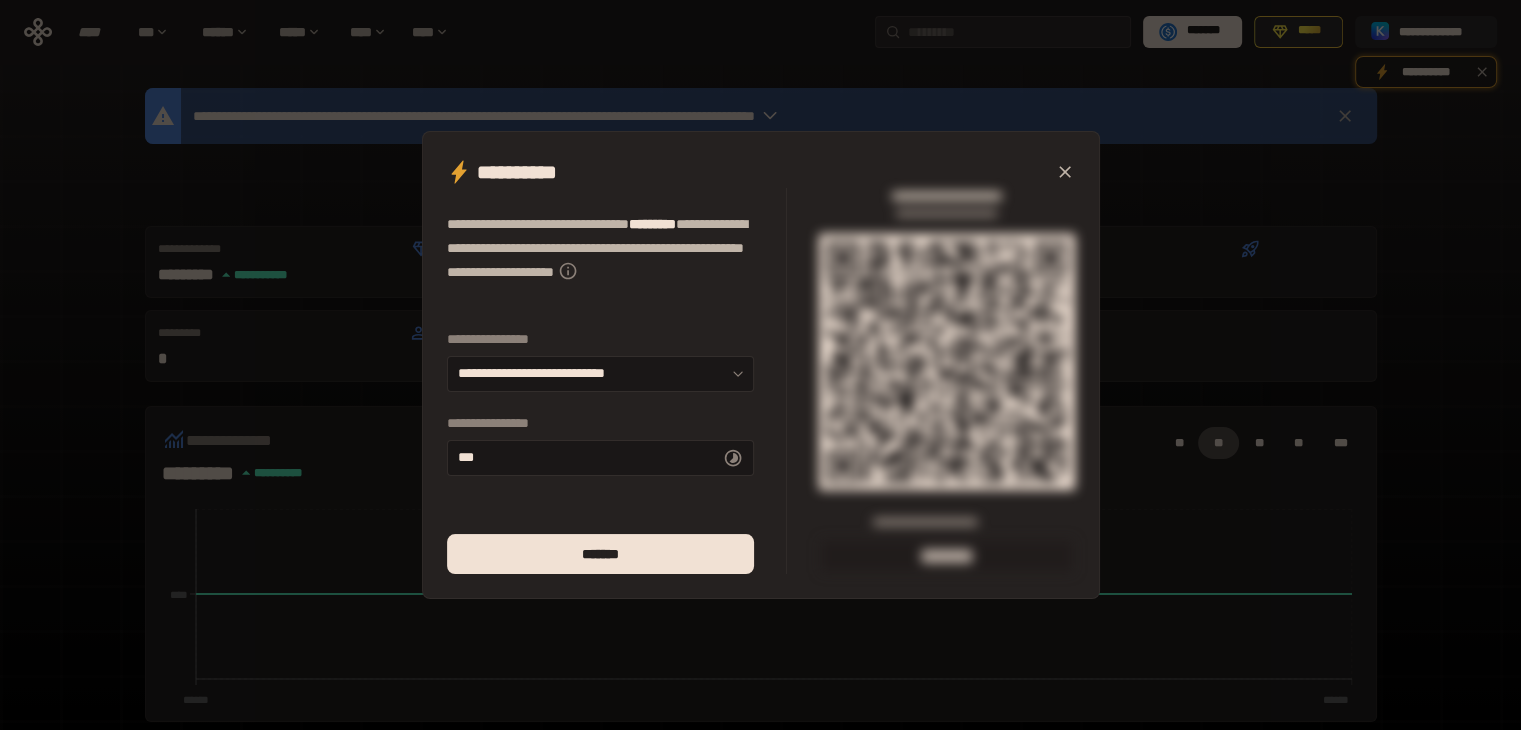 click 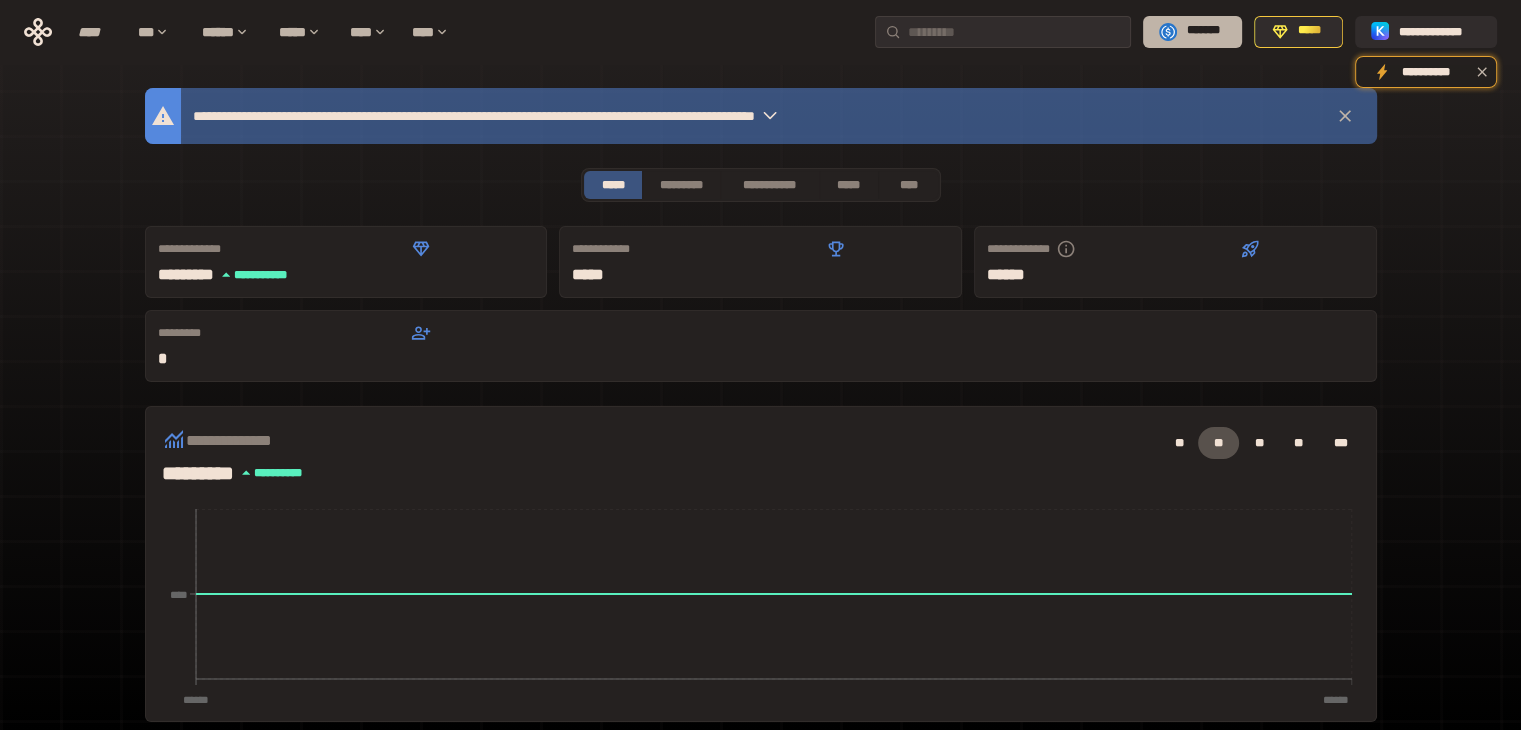 click on "*******" at bounding box center [1203, 31] 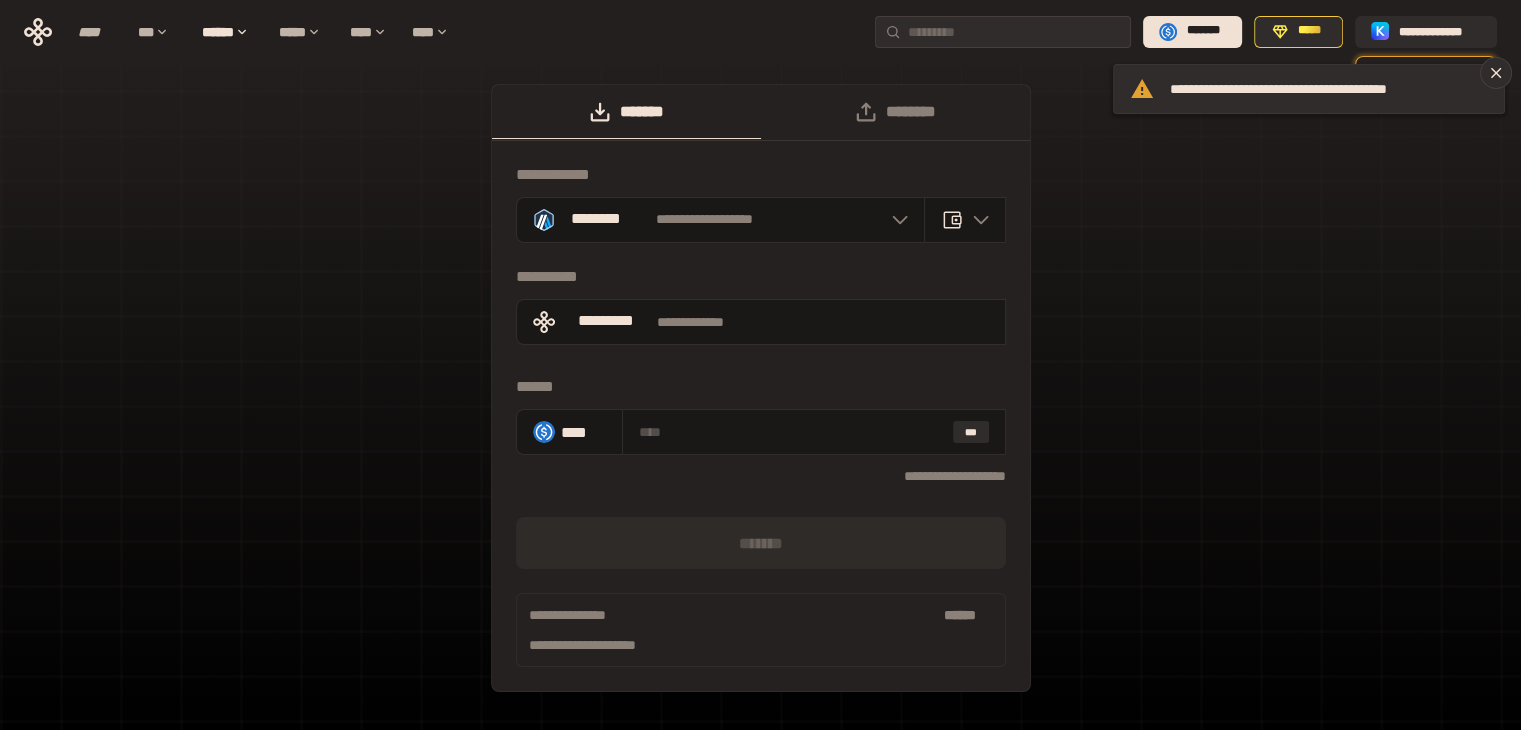 scroll, scrollTop: 0, scrollLeft: 0, axis: both 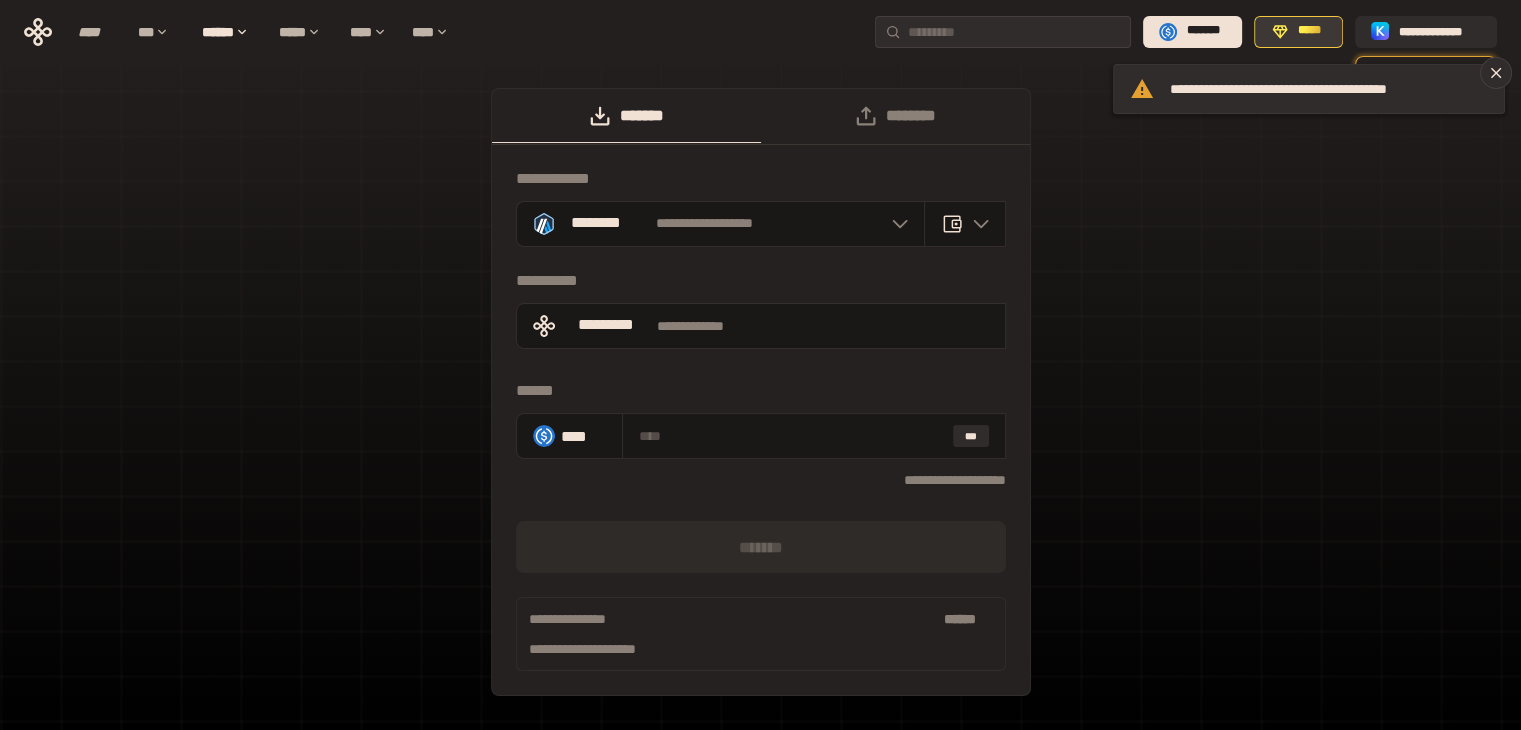 click on "*****" at bounding box center (1298, 32) 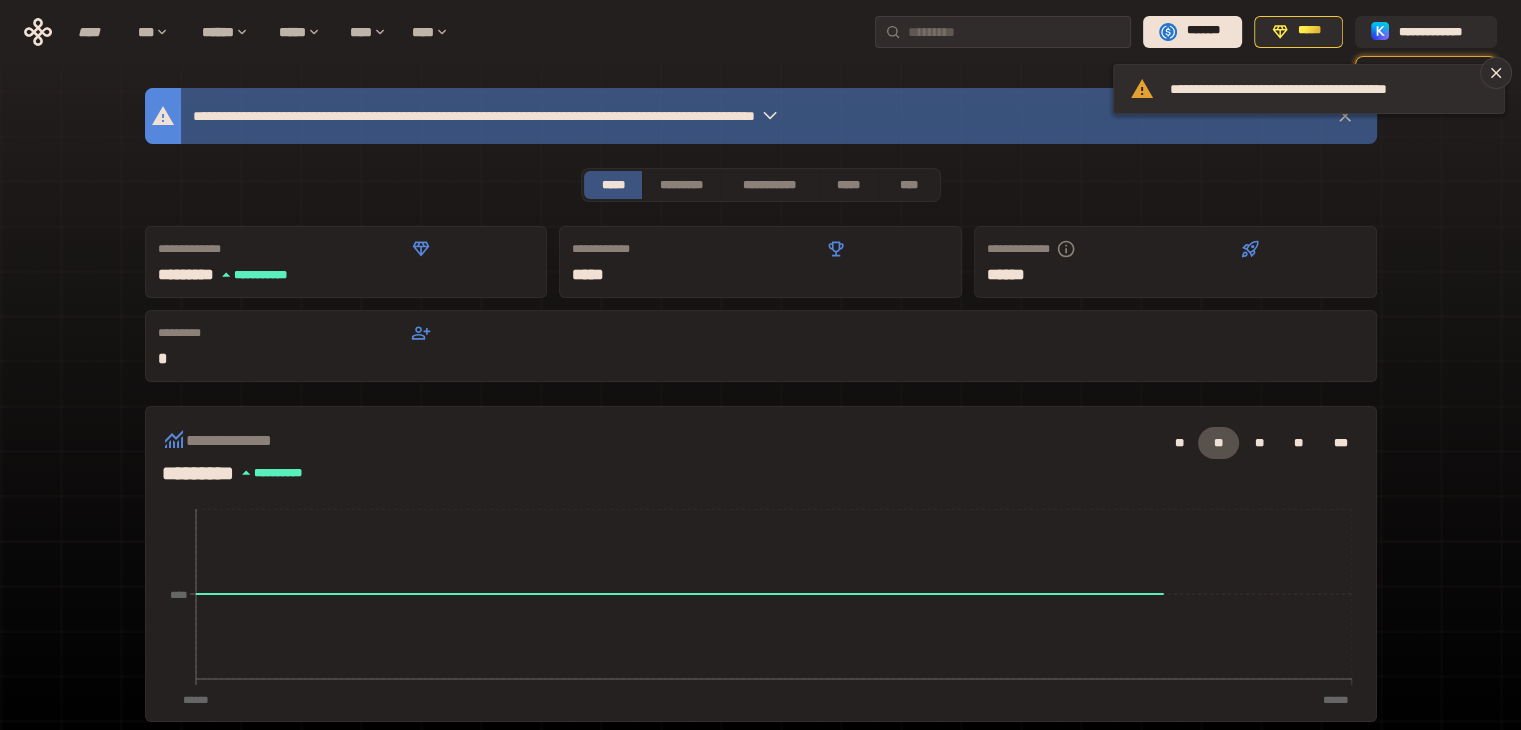click on "**********" at bounding box center [597, 116] 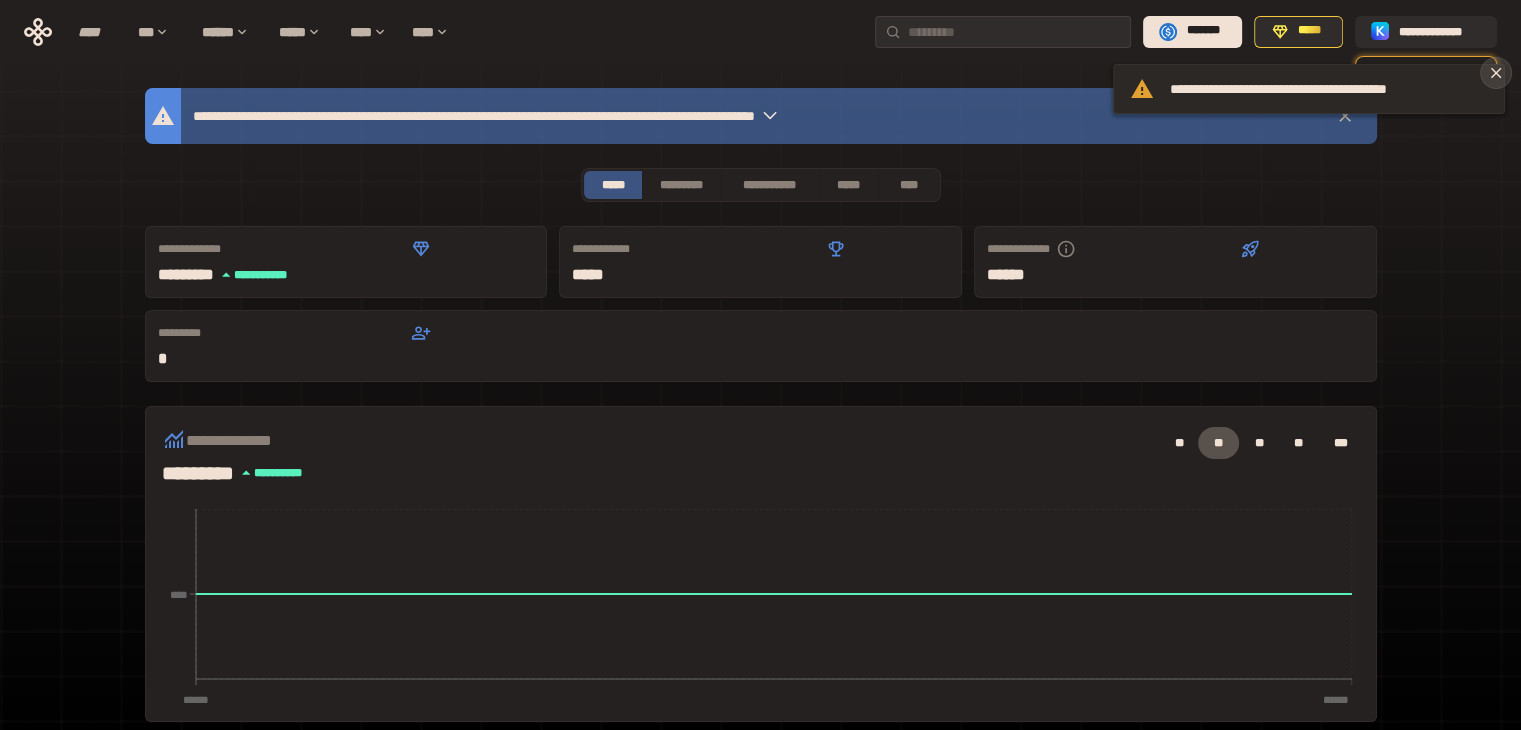 click at bounding box center [1496, 73] 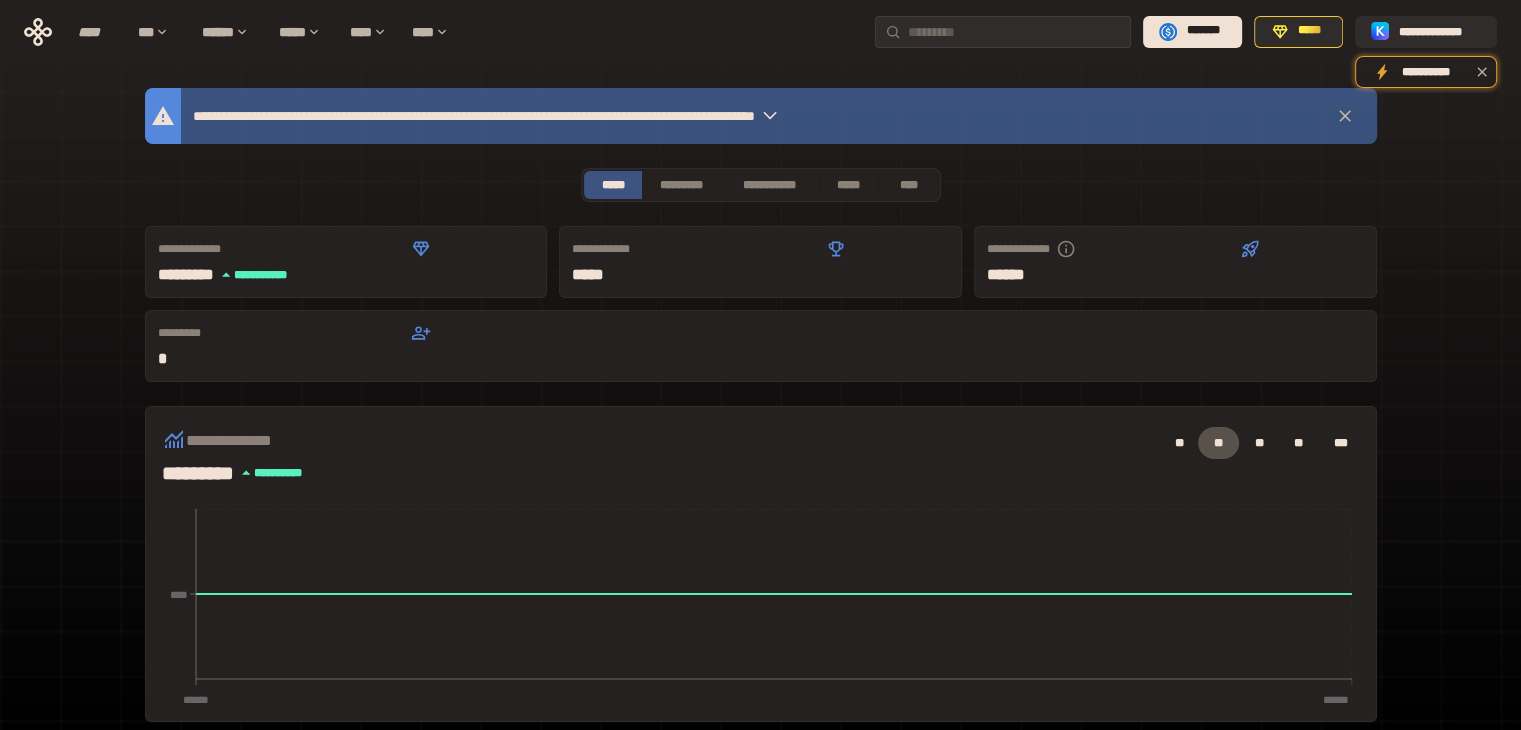 click on "**********" at bounding box center [597, 116] 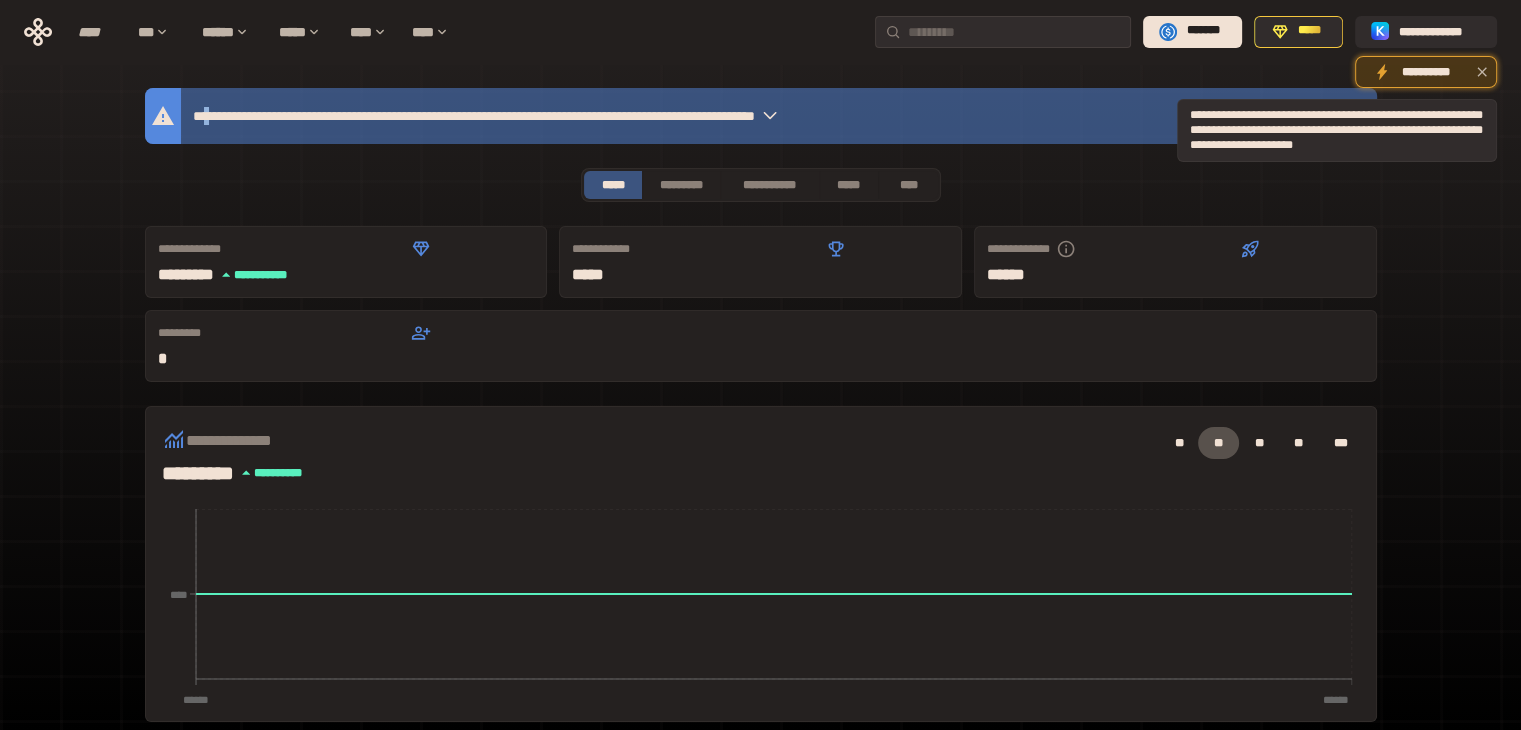 click 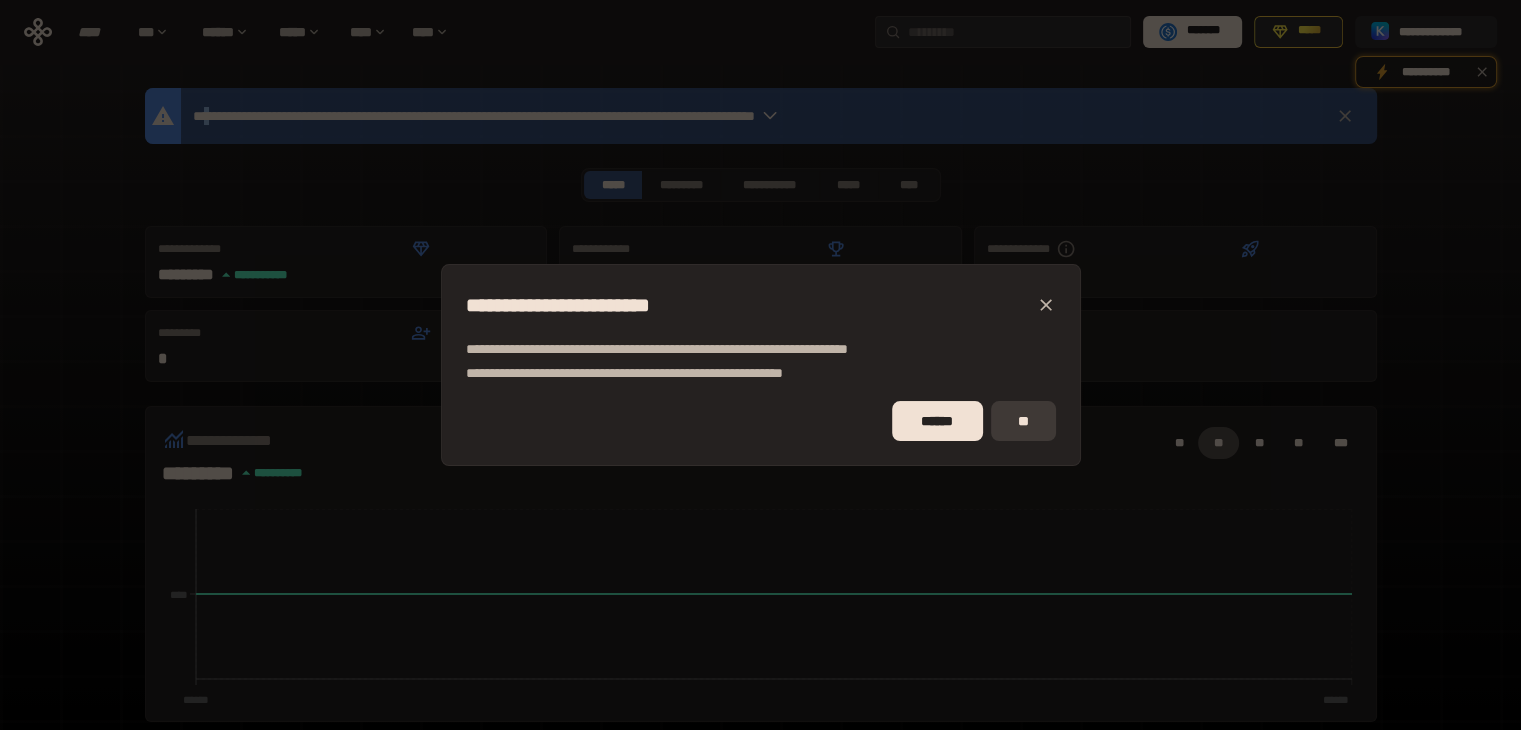 click on "**" at bounding box center [1023, 421] 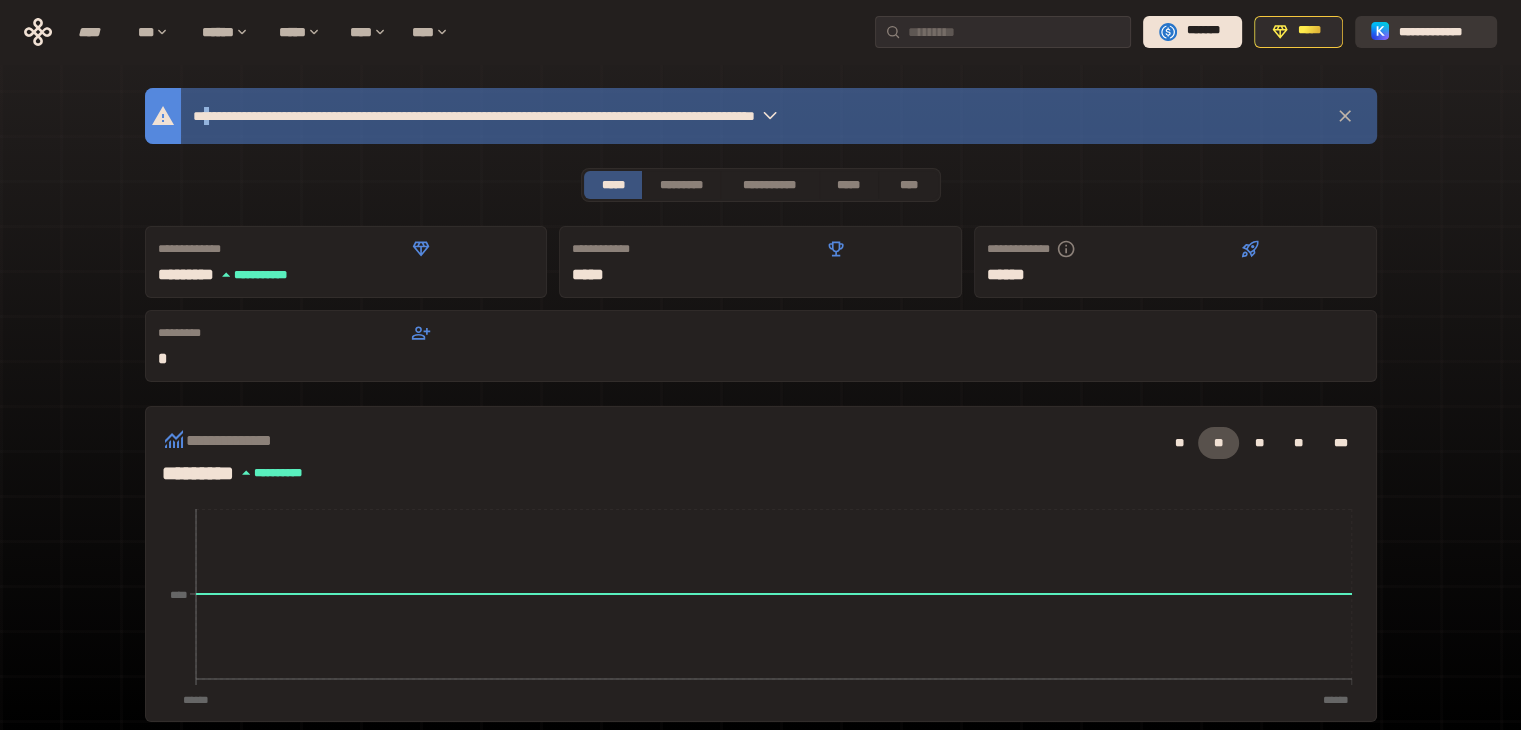 click on "**********" at bounding box center [1440, 31] 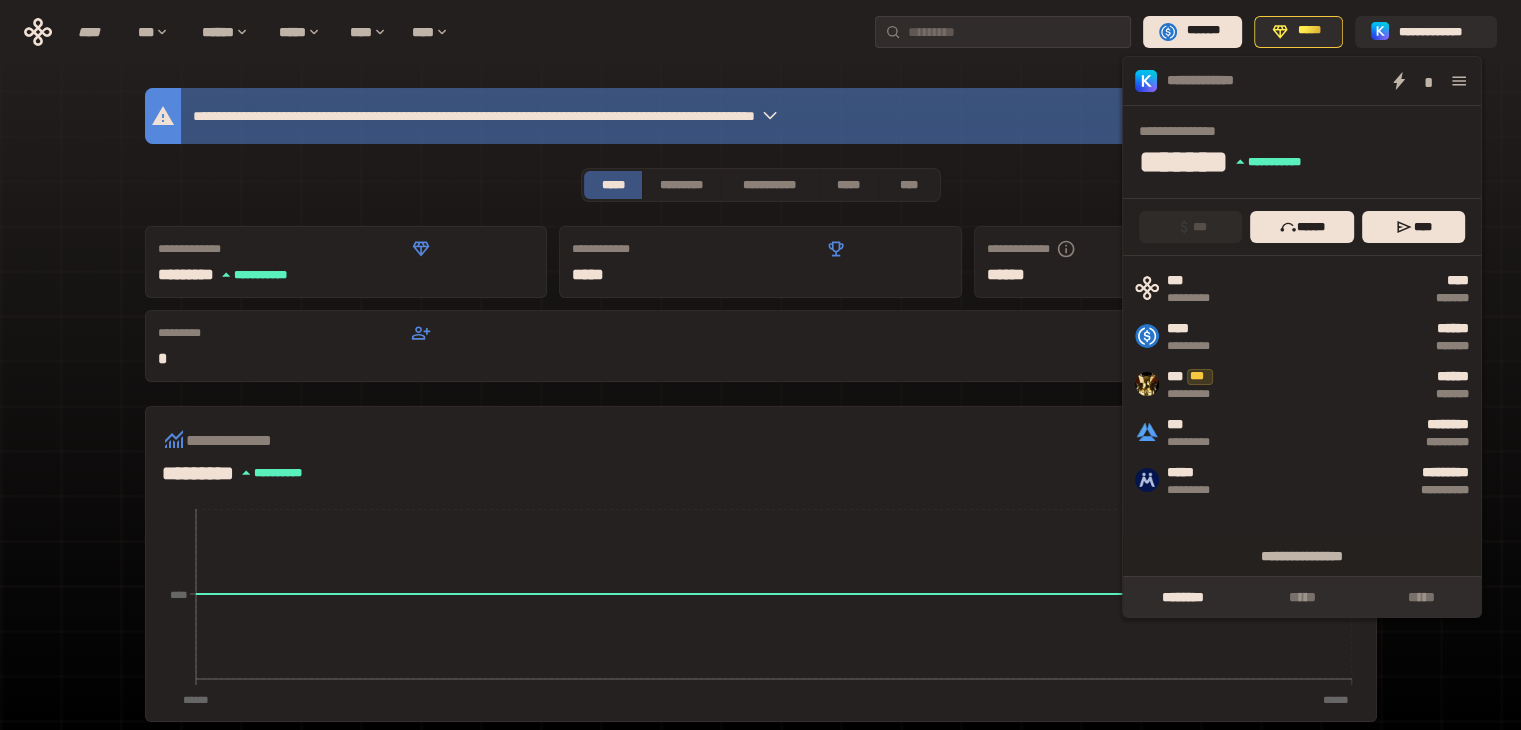 click on "some text here" at bounding box center (760, 32) 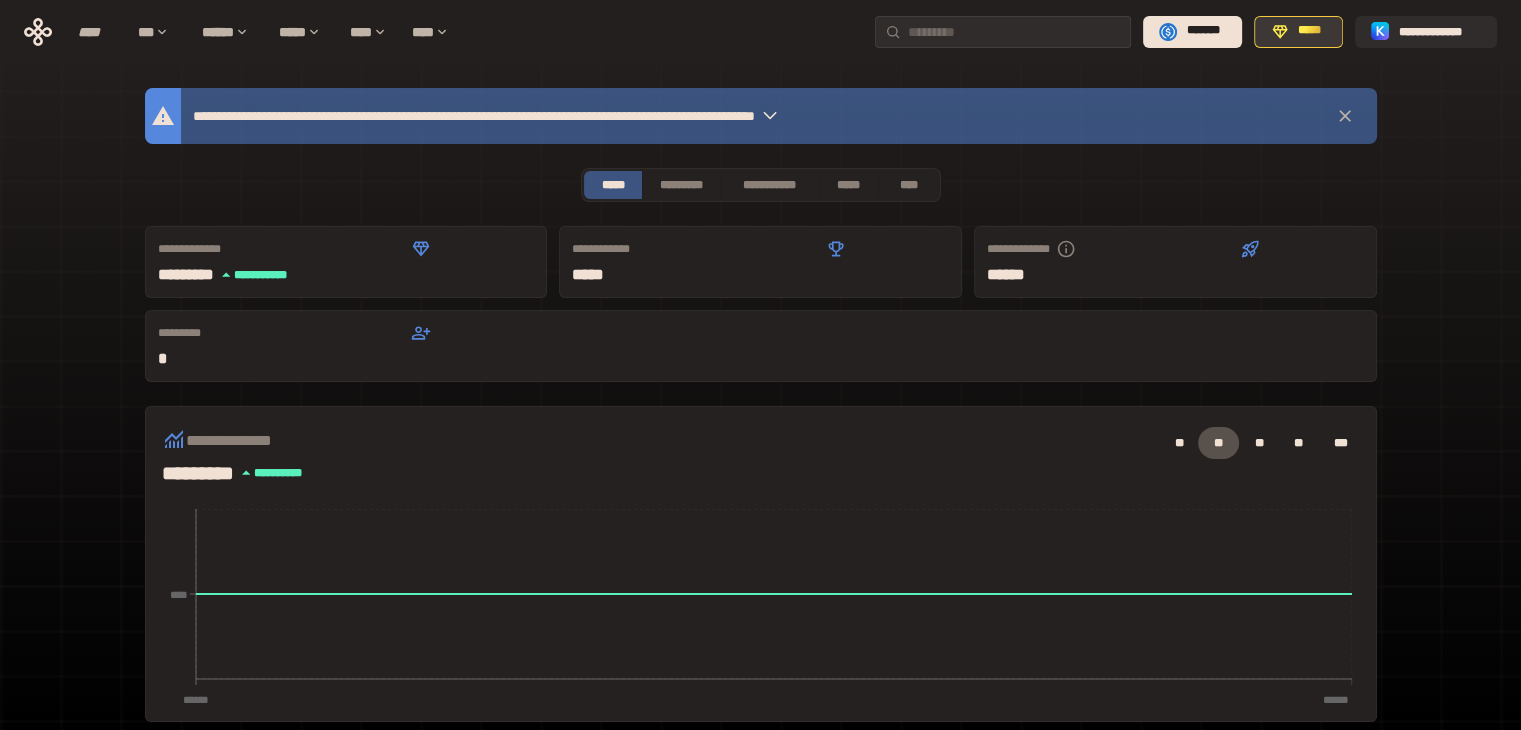 click 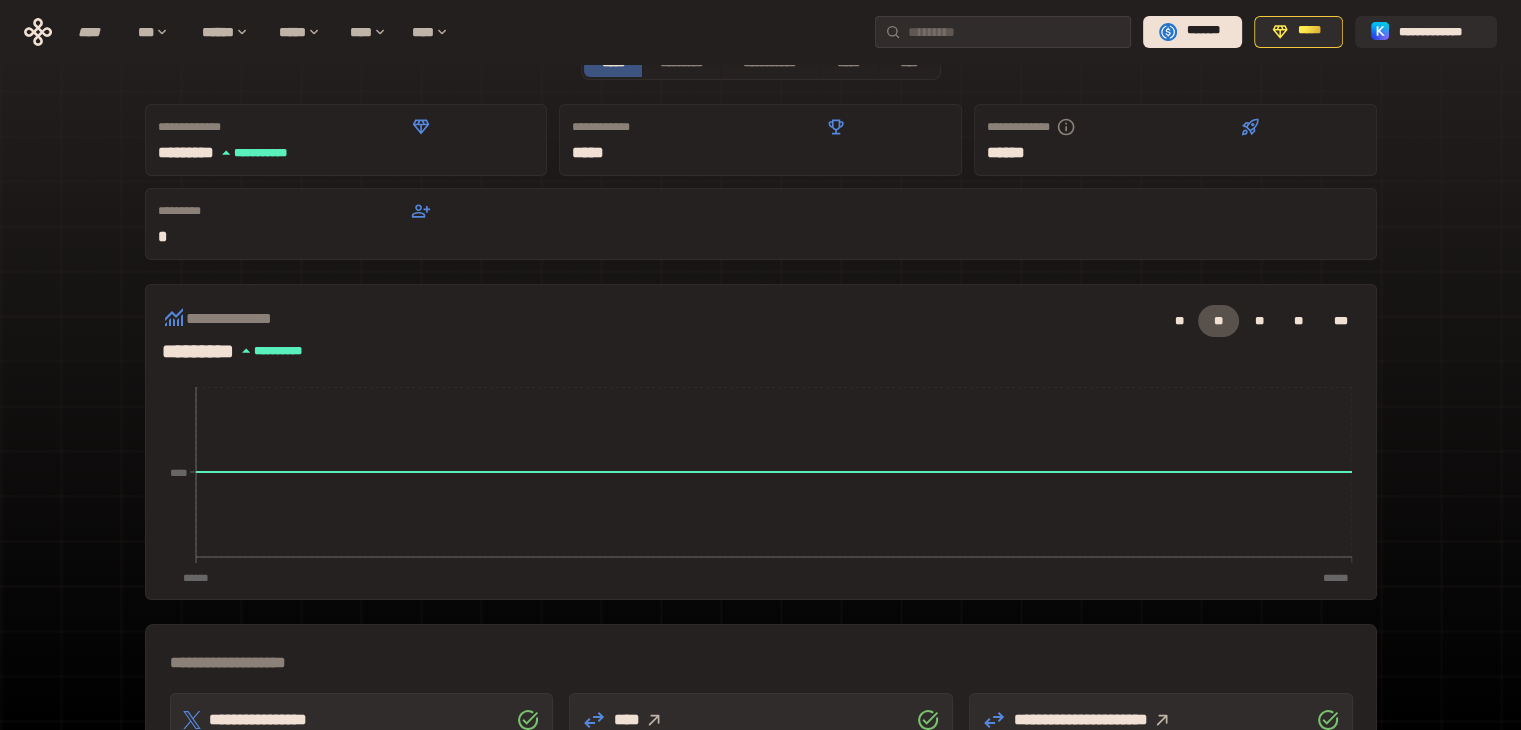 scroll, scrollTop: 155, scrollLeft: 0, axis: vertical 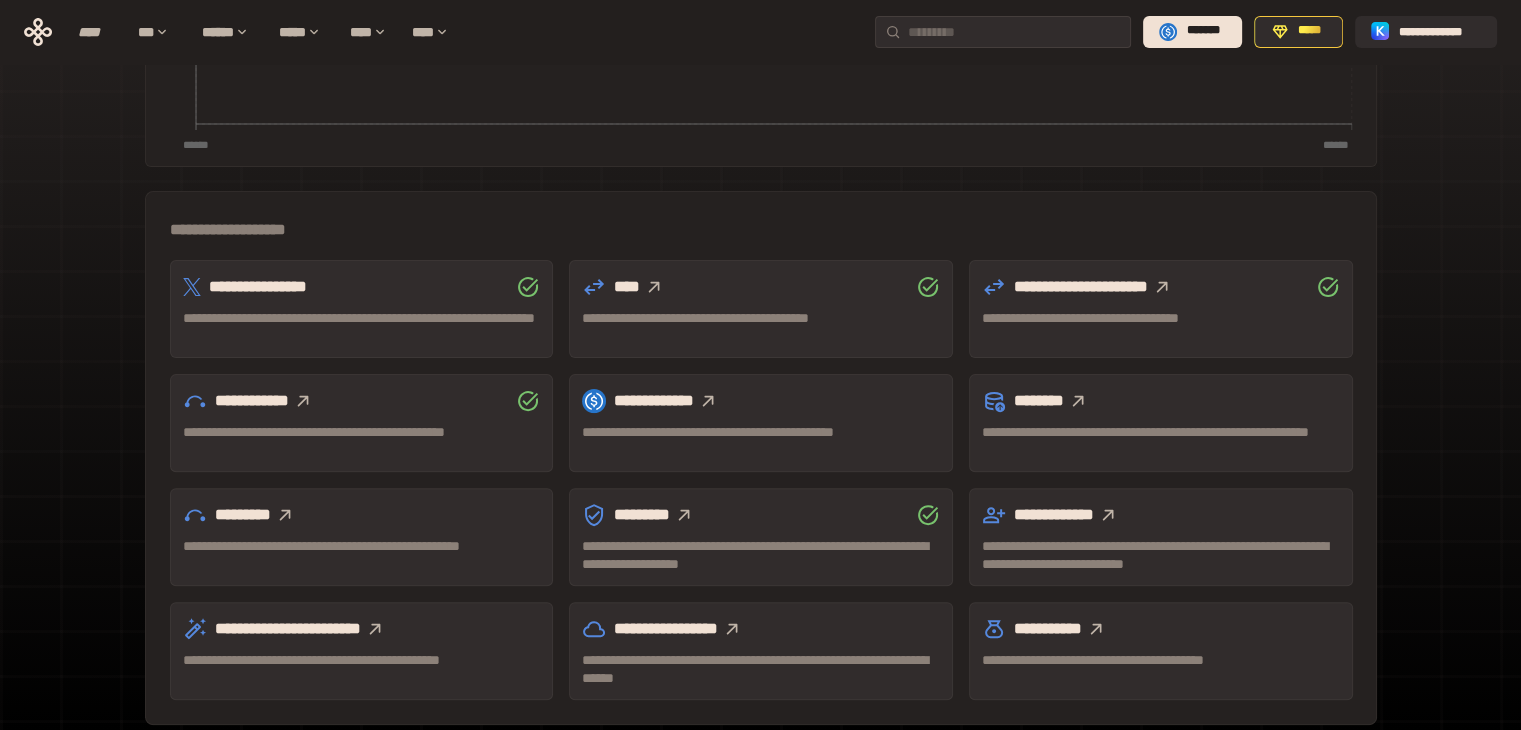 click on "********" at bounding box center [1161, 401] 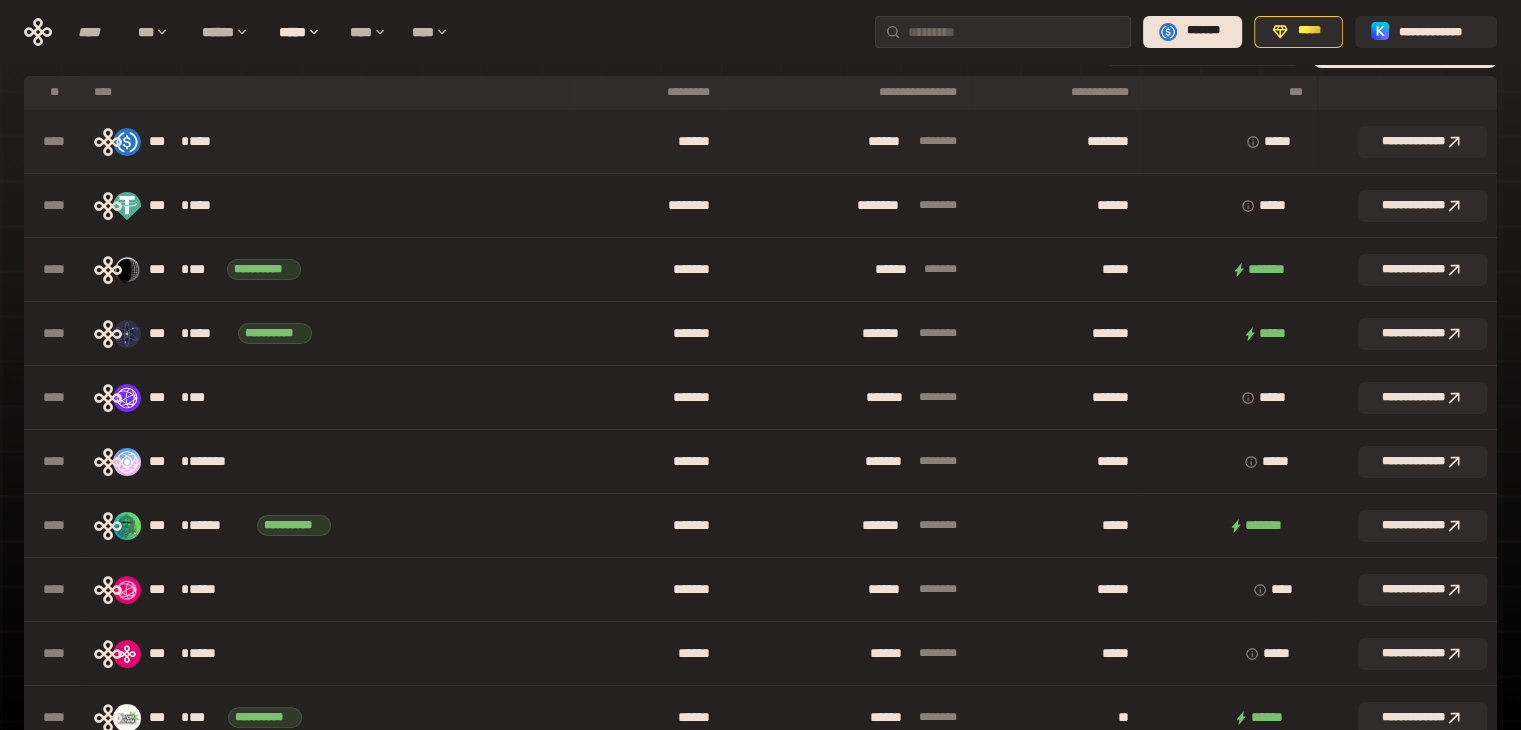 scroll, scrollTop: 155, scrollLeft: 0, axis: vertical 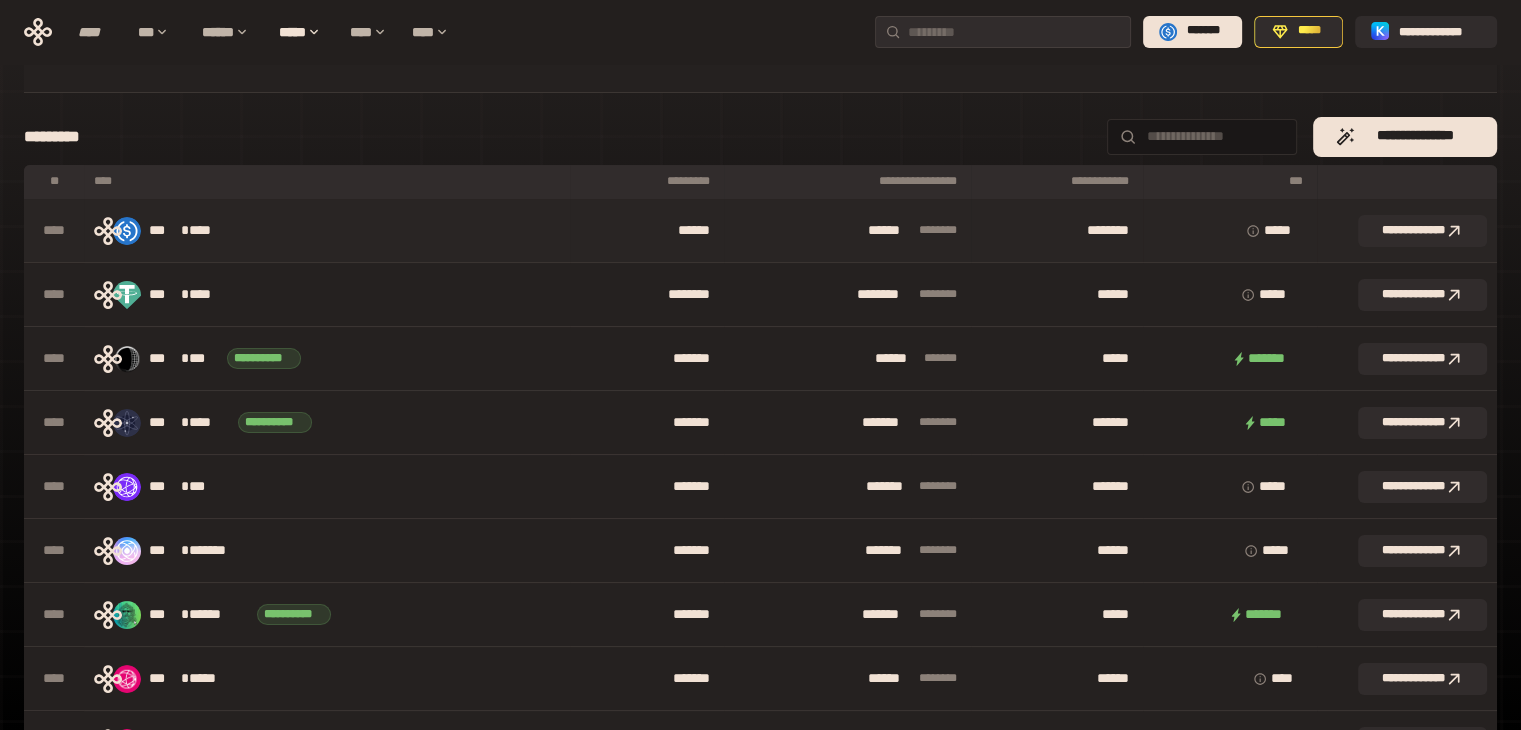 click on "*** * ****" at bounding box center (327, 231) 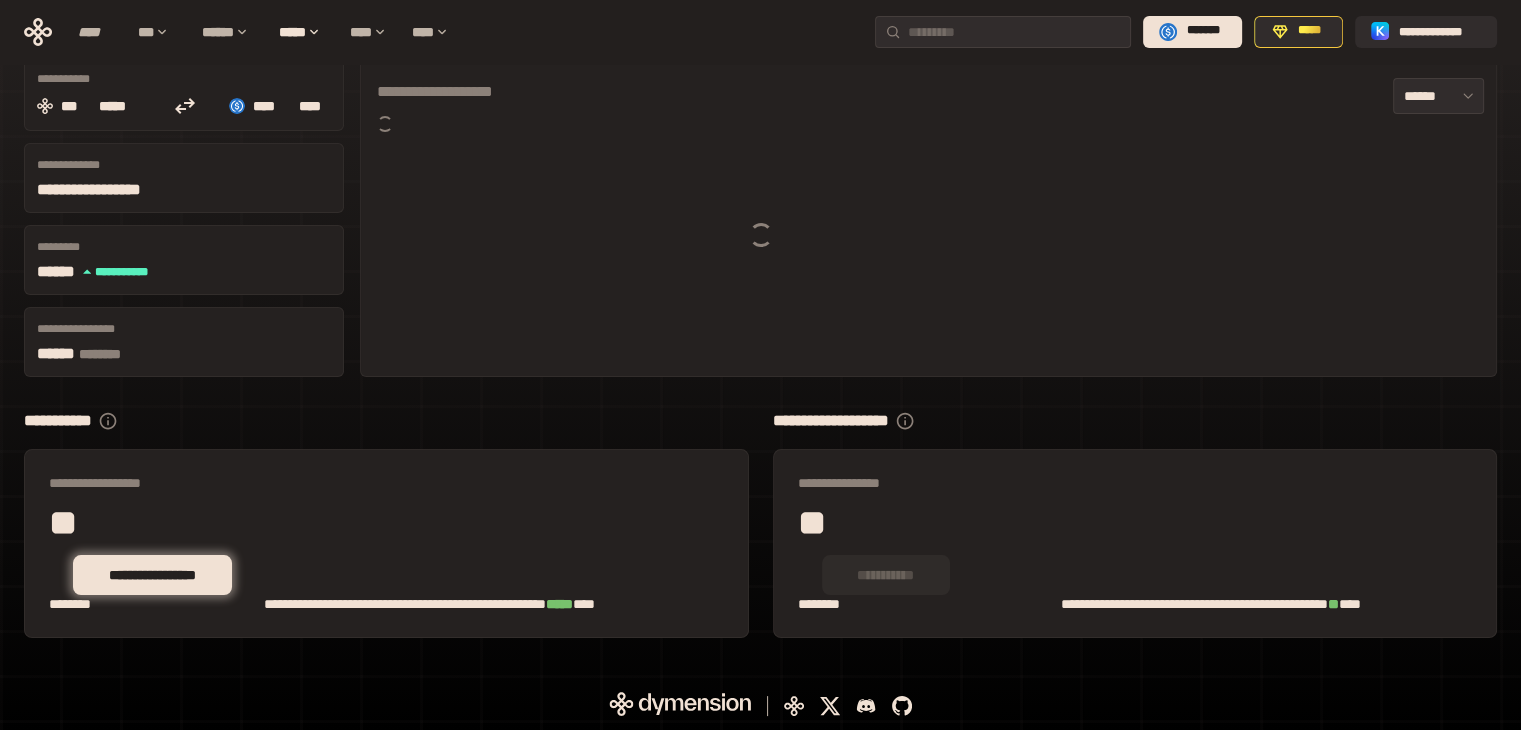 scroll, scrollTop: 88, scrollLeft: 0, axis: vertical 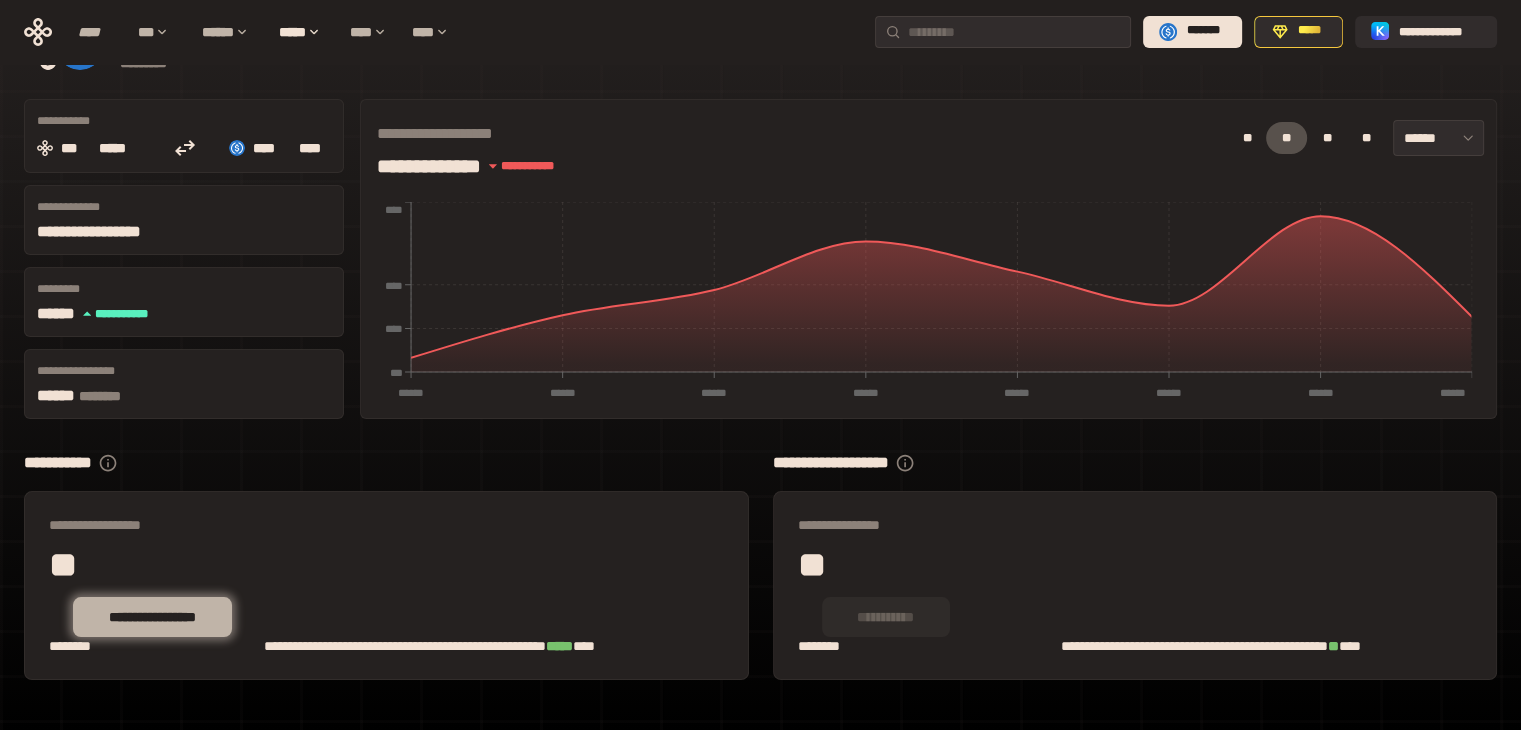 click on "**********" at bounding box center [152, 617] 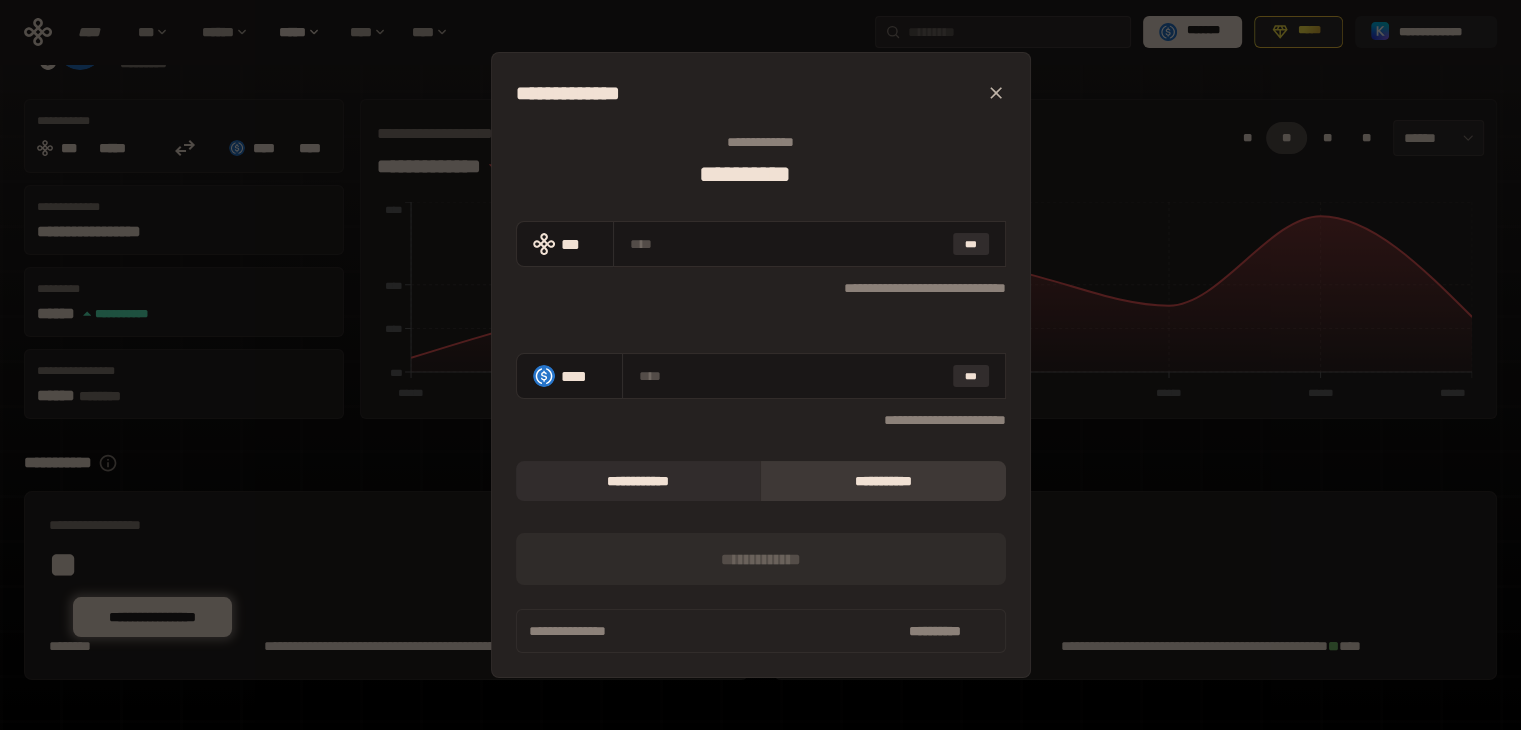 click on "**********" at bounding box center (761, 420) 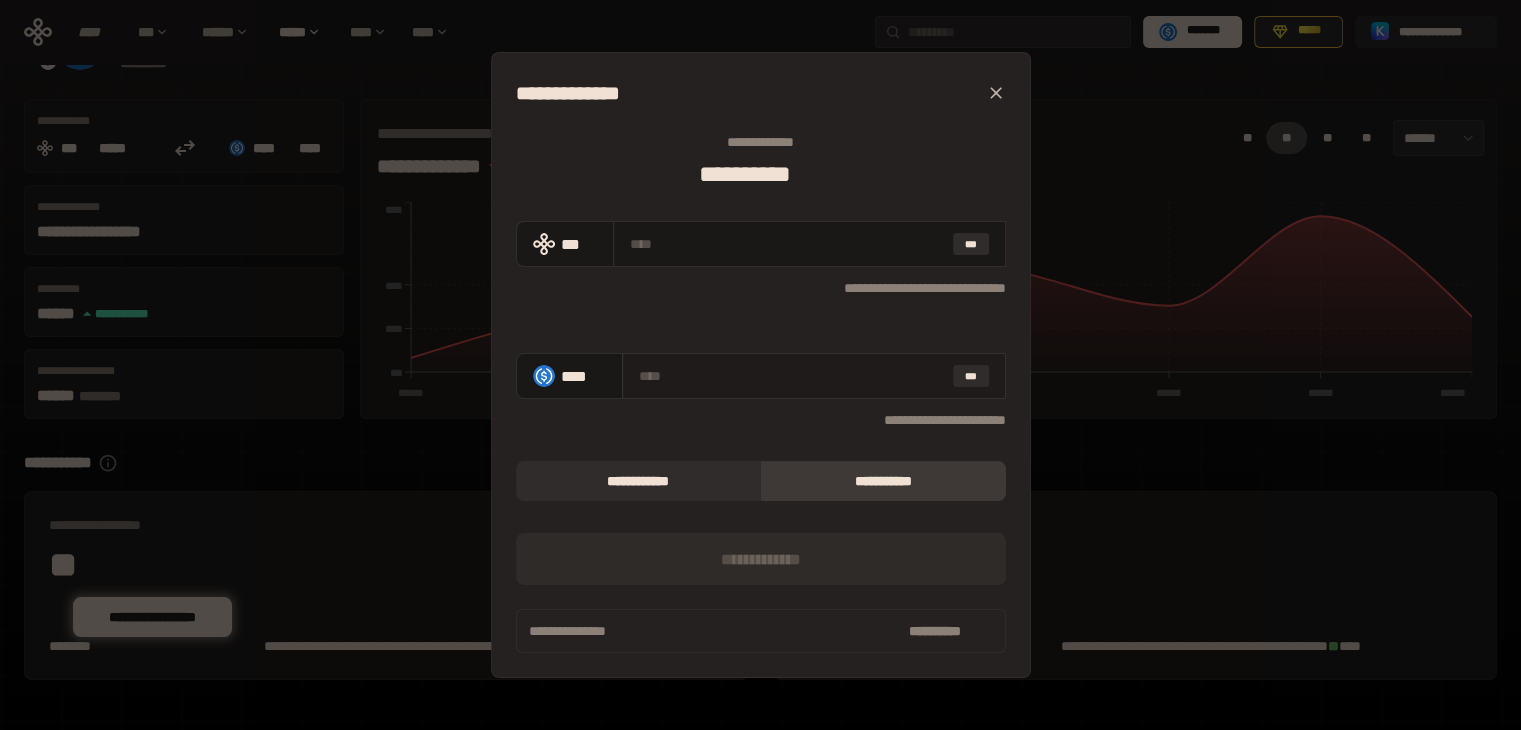 click at bounding box center [792, 376] 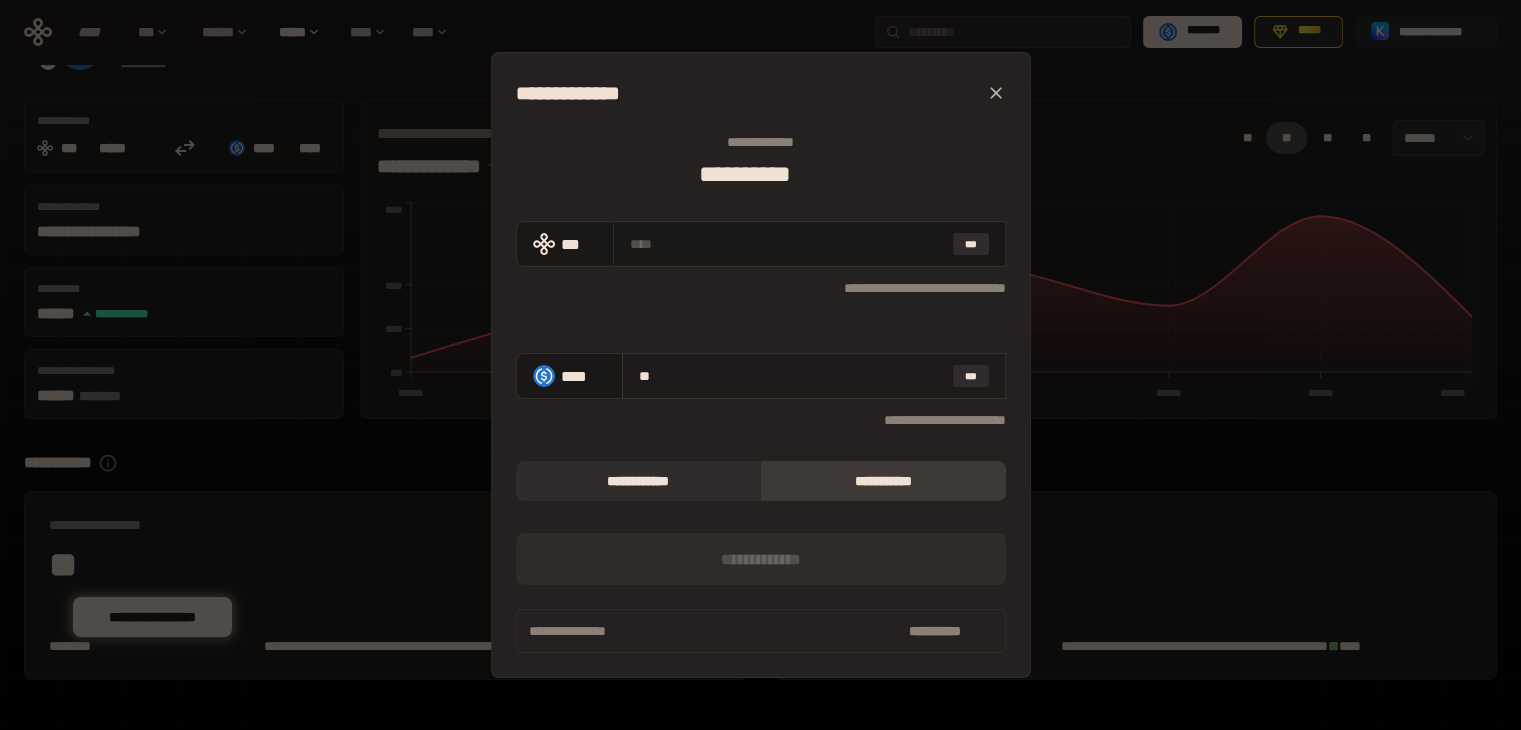 type on "***" 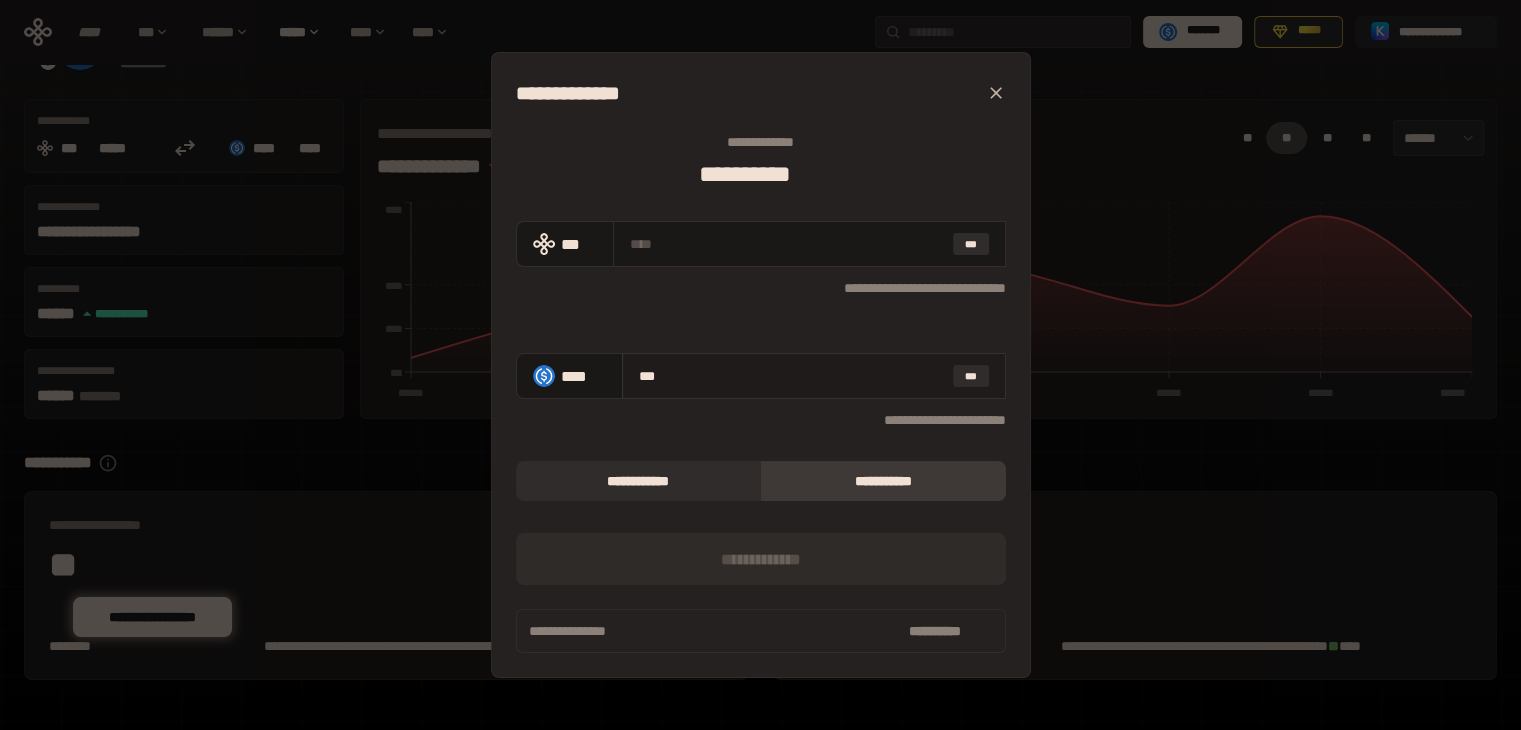 type on "**********" 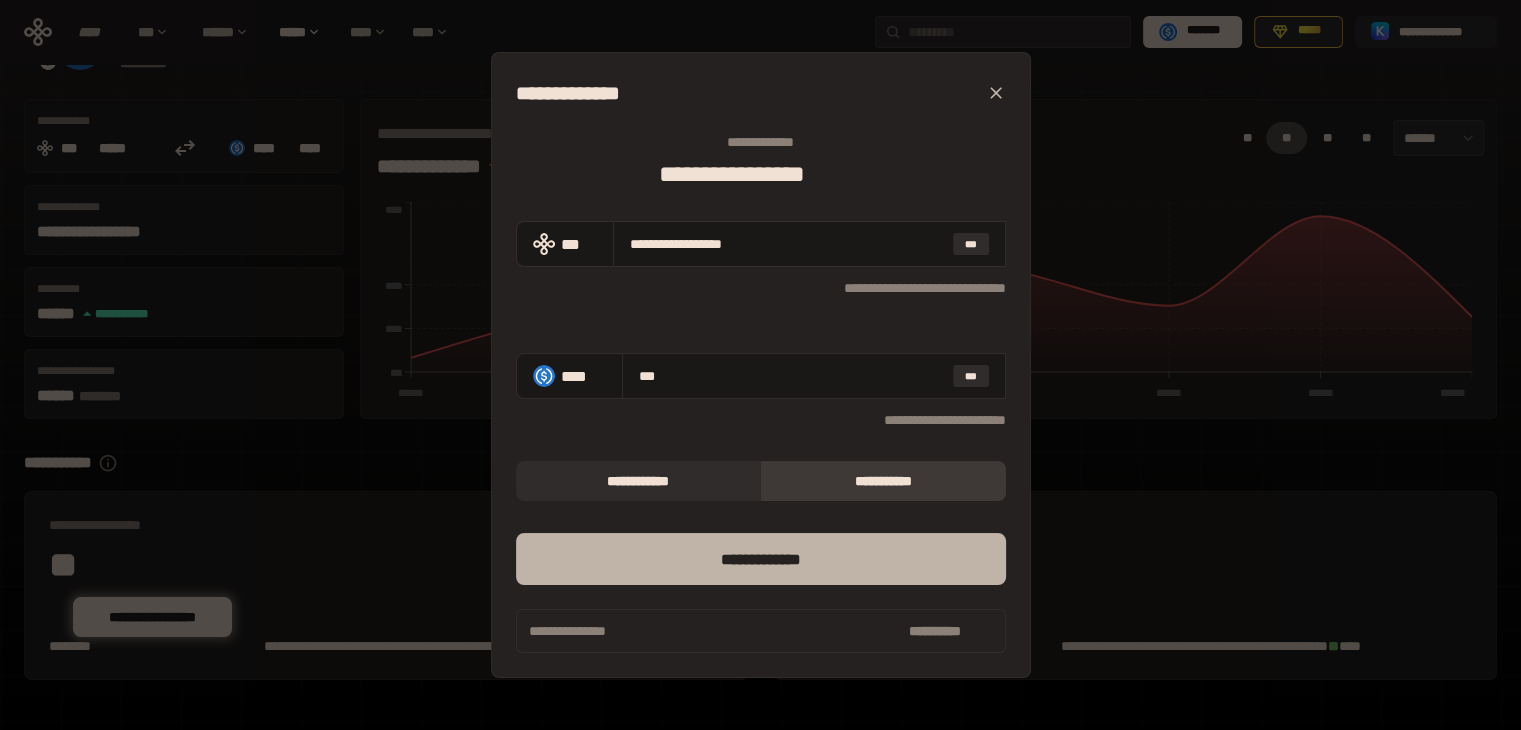 type on "***" 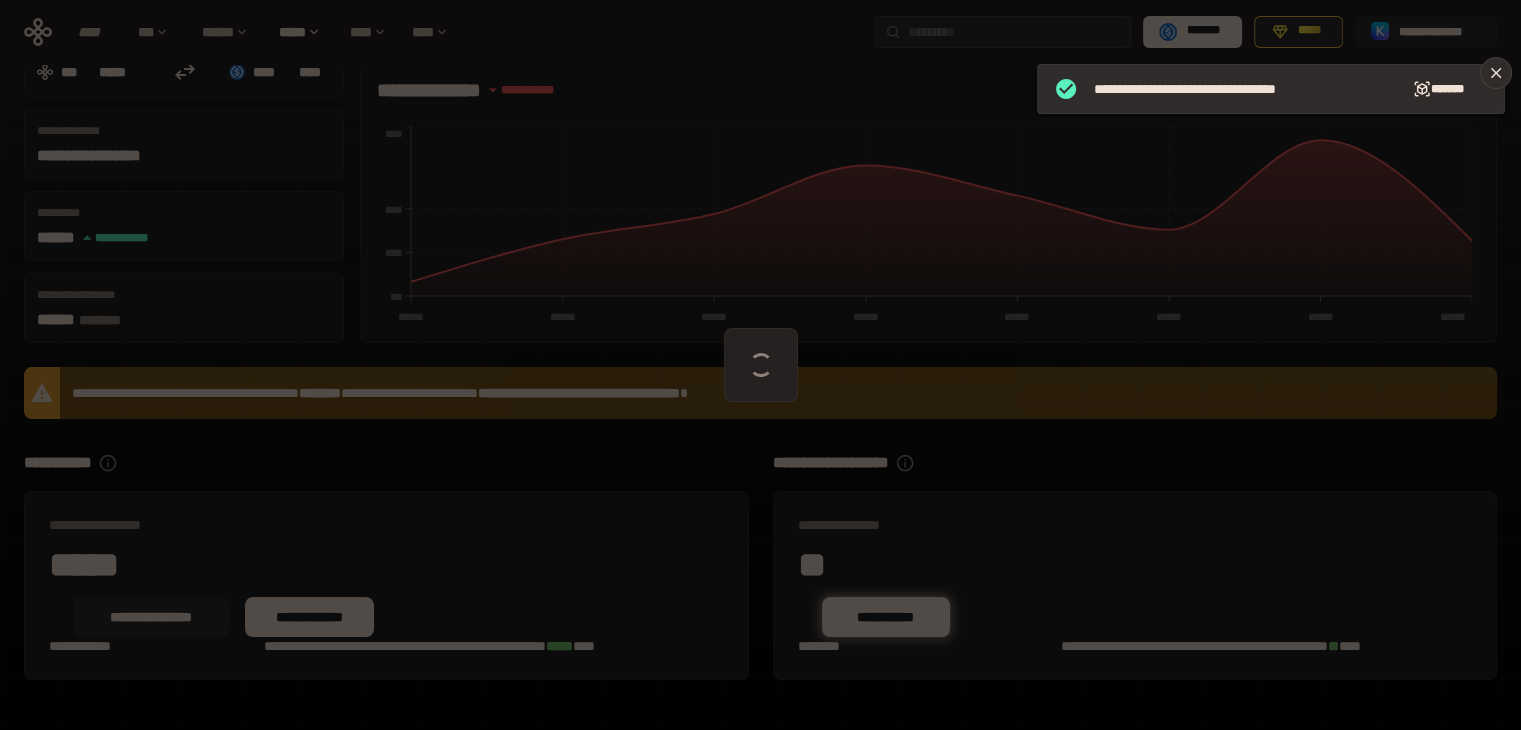 scroll, scrollTop: 164, scrollLeft: 0, axis: vertical 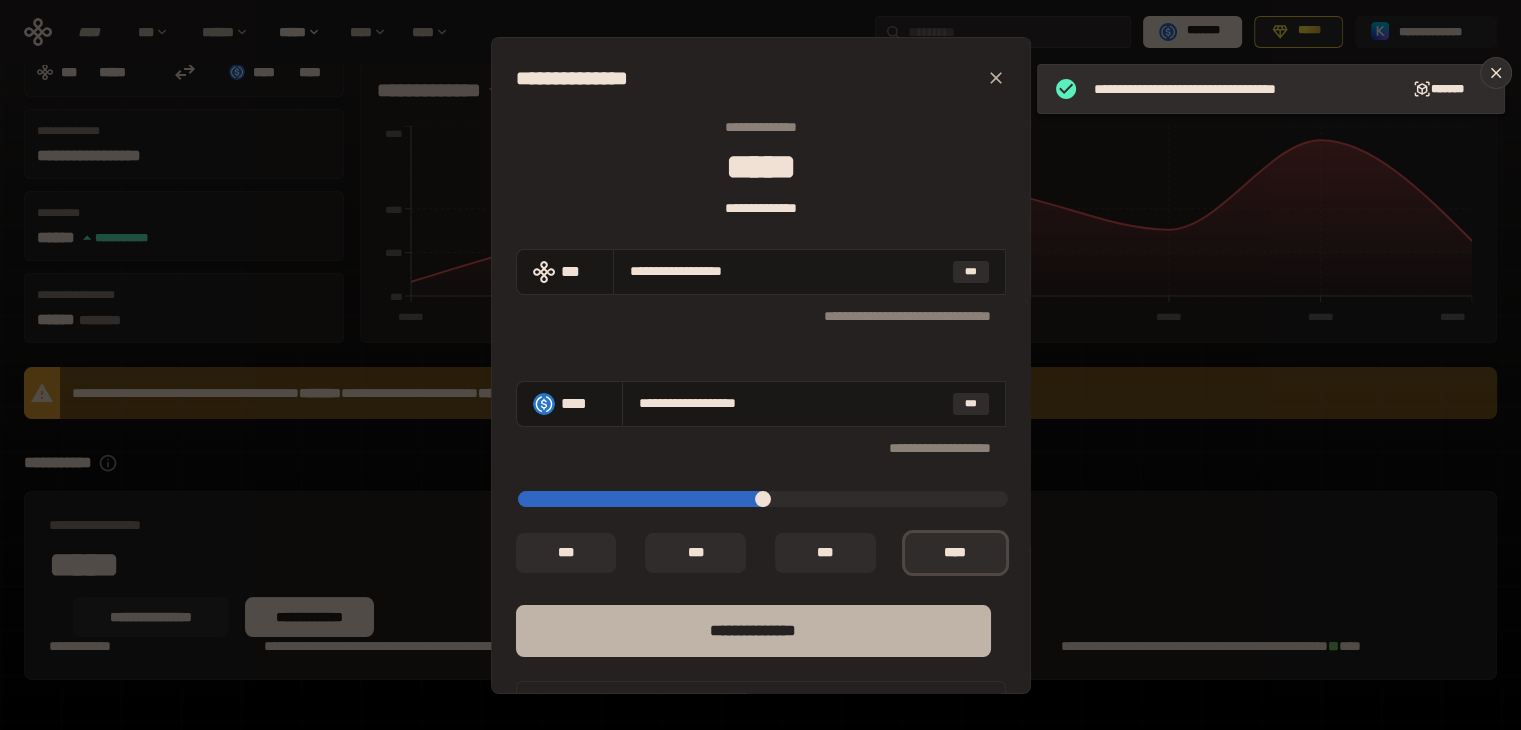 click on "**** *********" at bounding box center [753, 631] 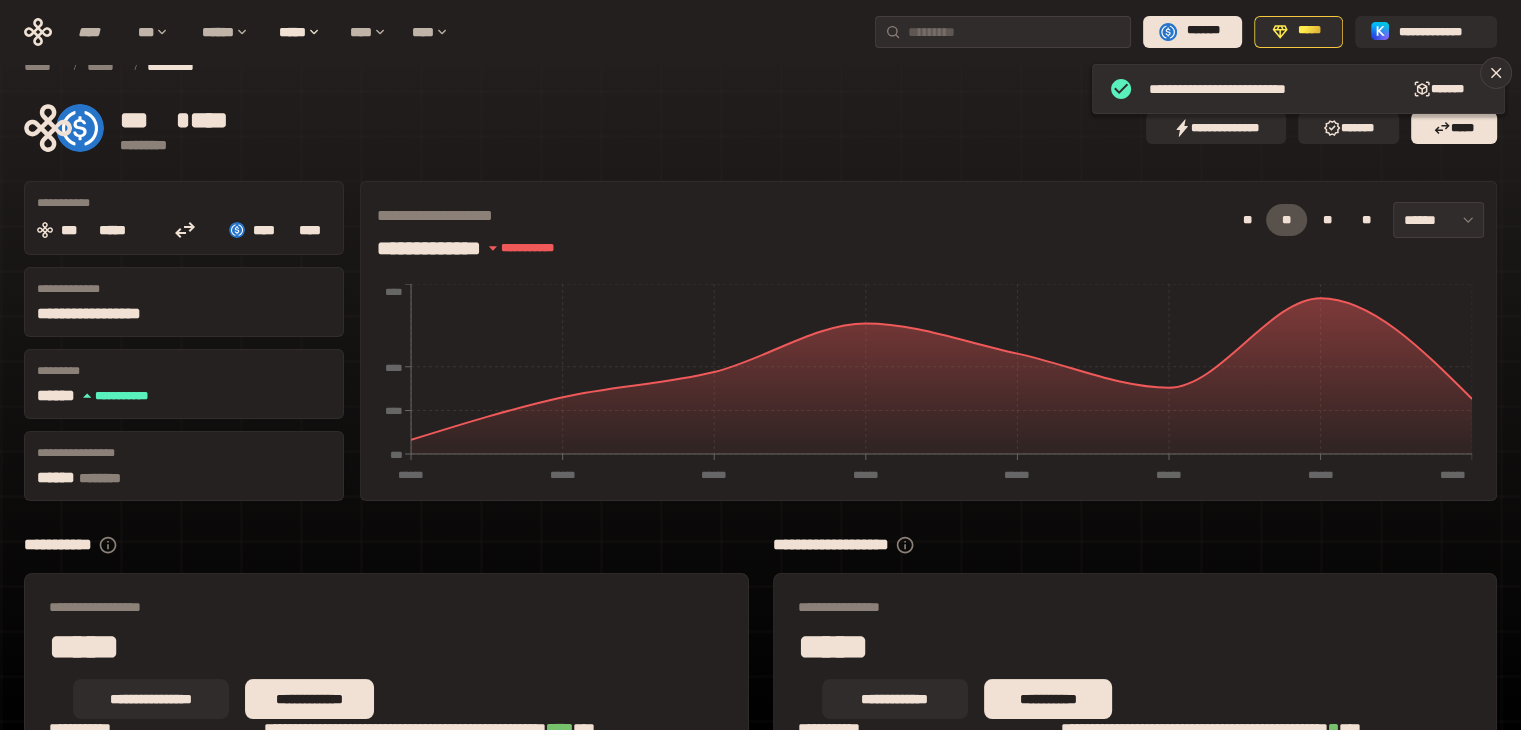 scroll, scrollTop: 0, scrollLeft: 0, axis: both 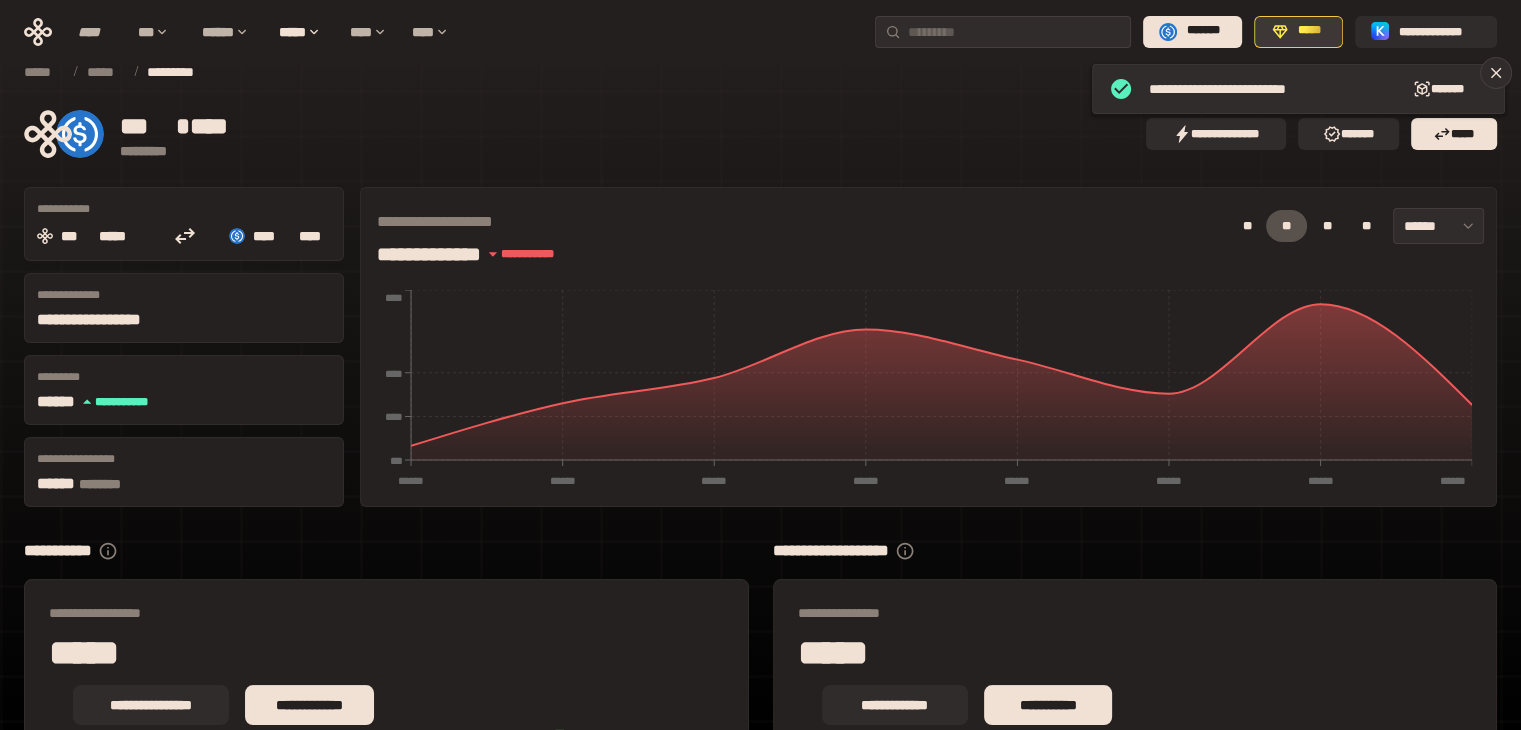 click on "*****" at bounding box center [1309, 31] 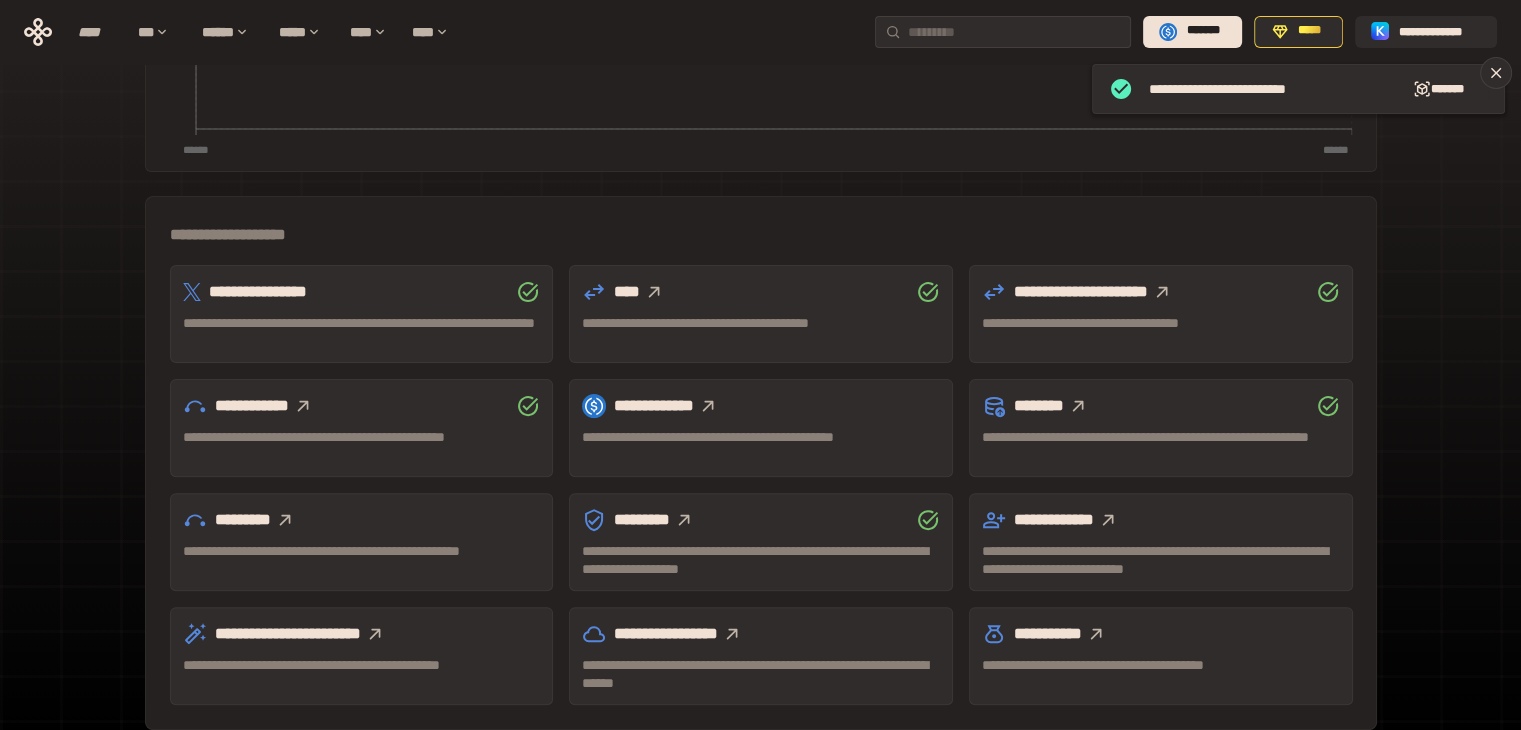 scroll, scrollTop: 555, scrollLeft: 0, axis: vertical 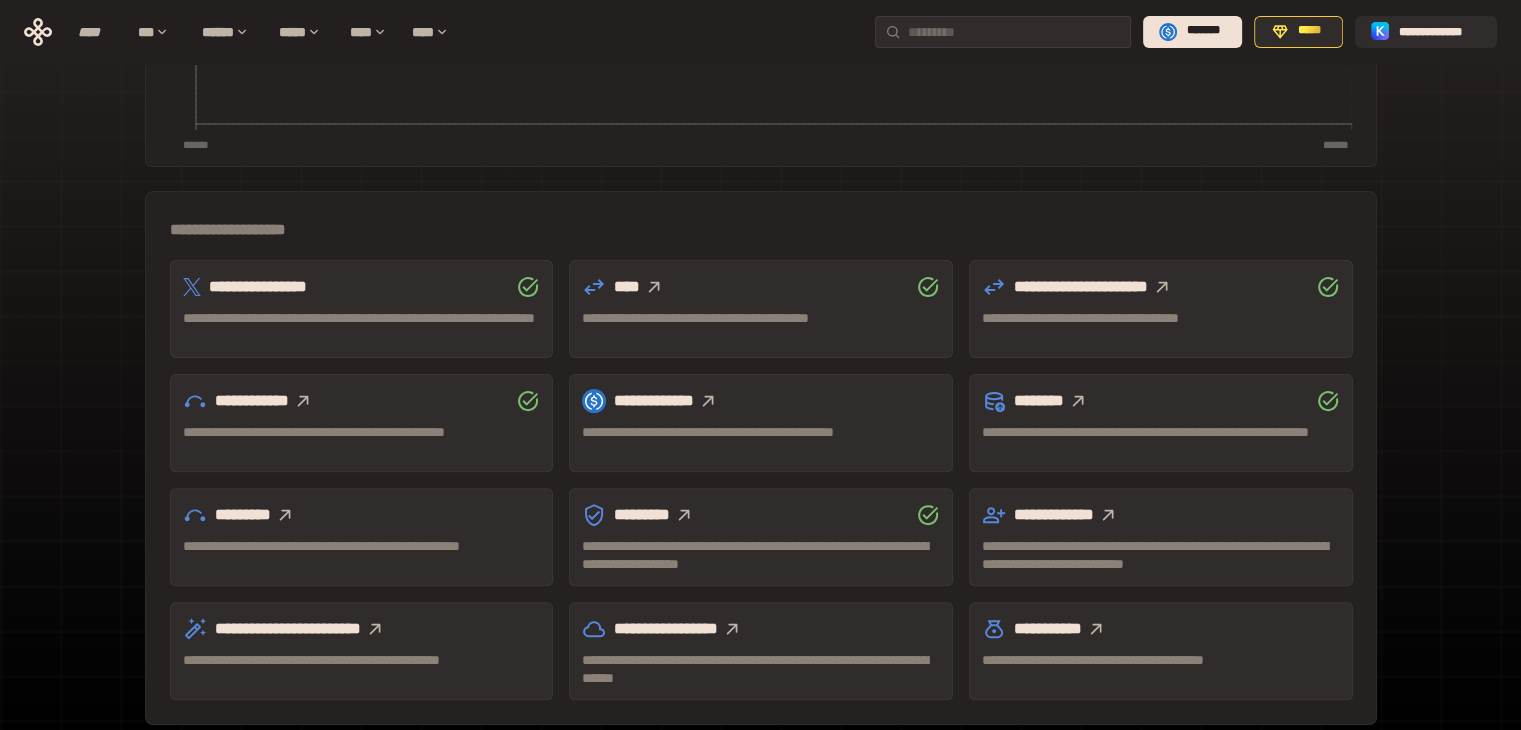 click on "**********" at bounding box center [362, 537] 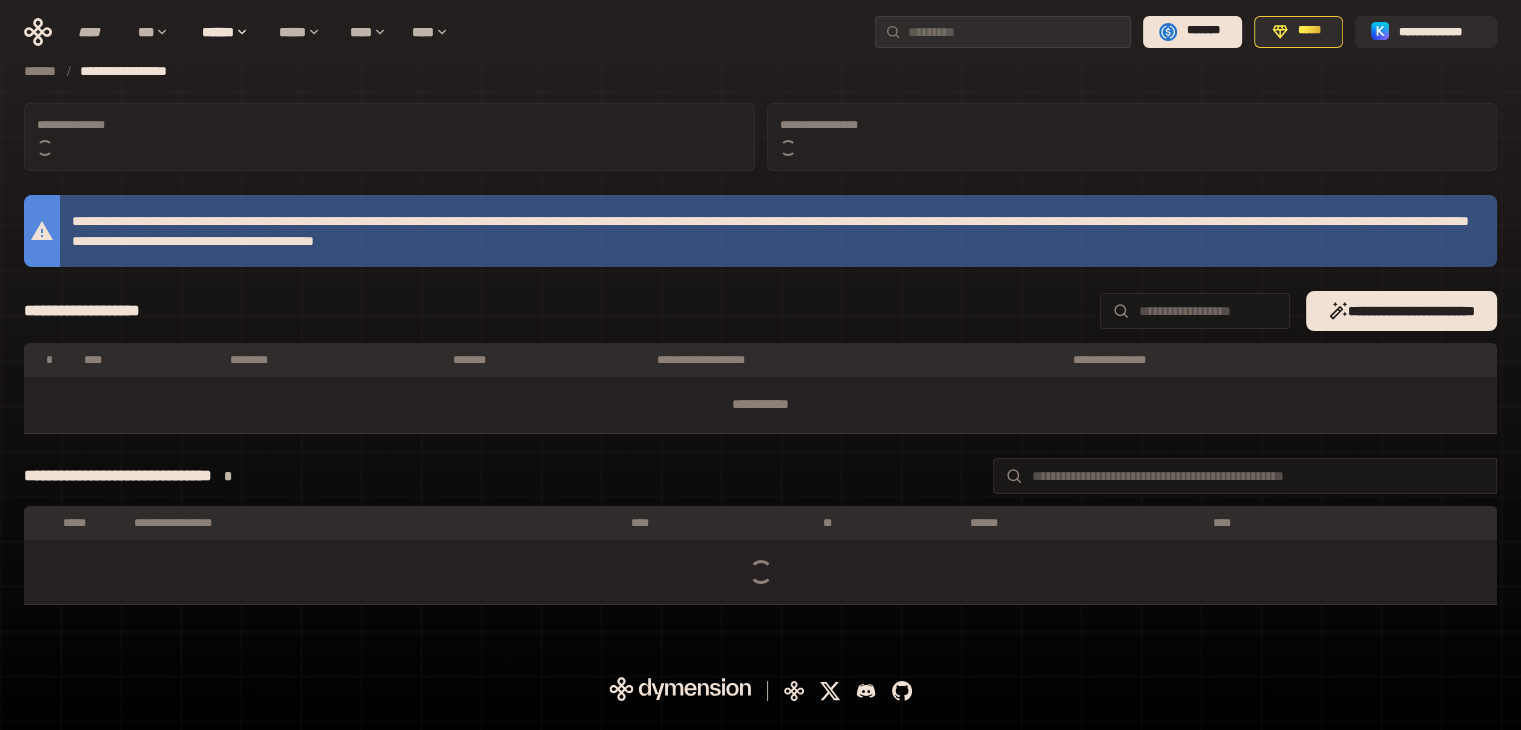 scroll, scrollTop: 0, scrollLeft: 0, axis: both 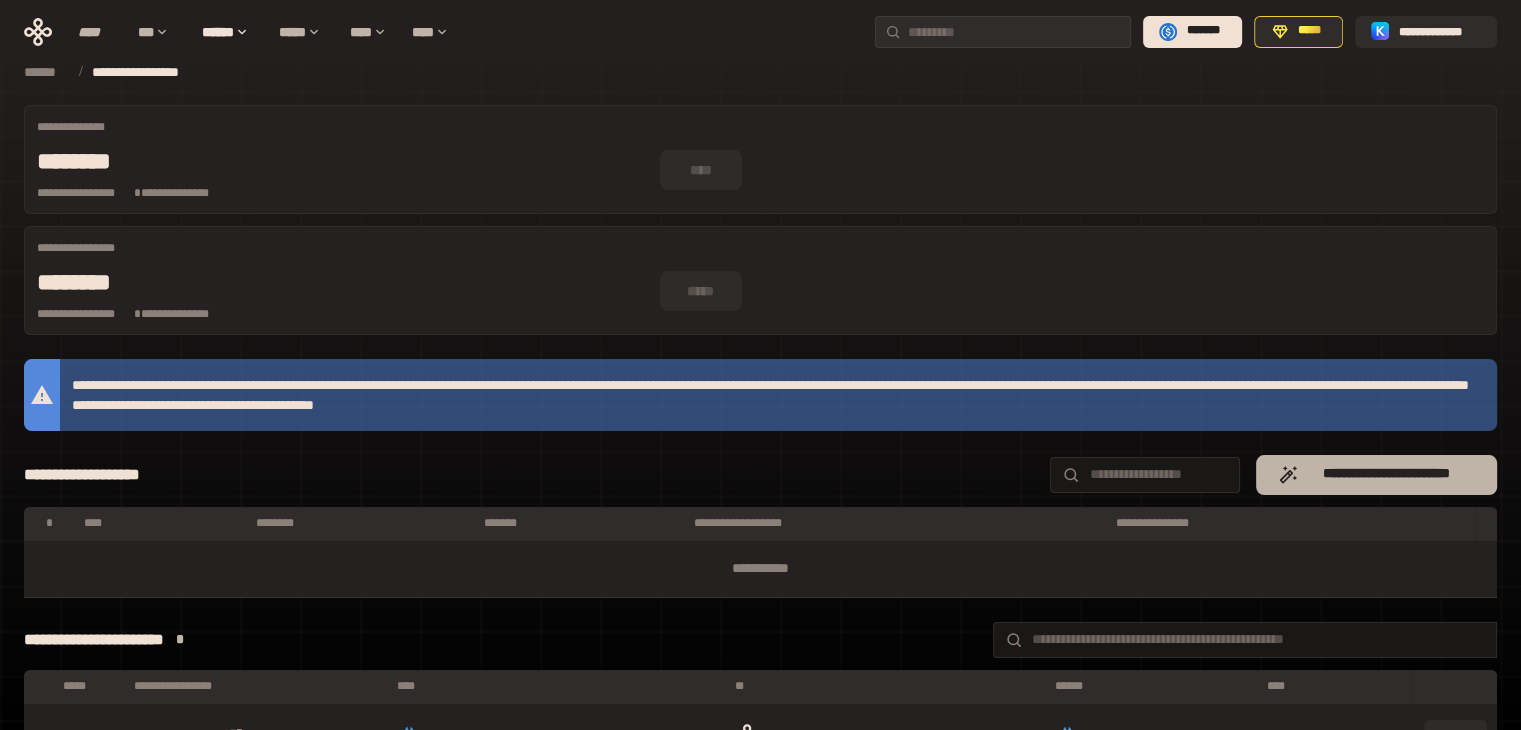 click on "**********" at bounding box center (1386, 474) 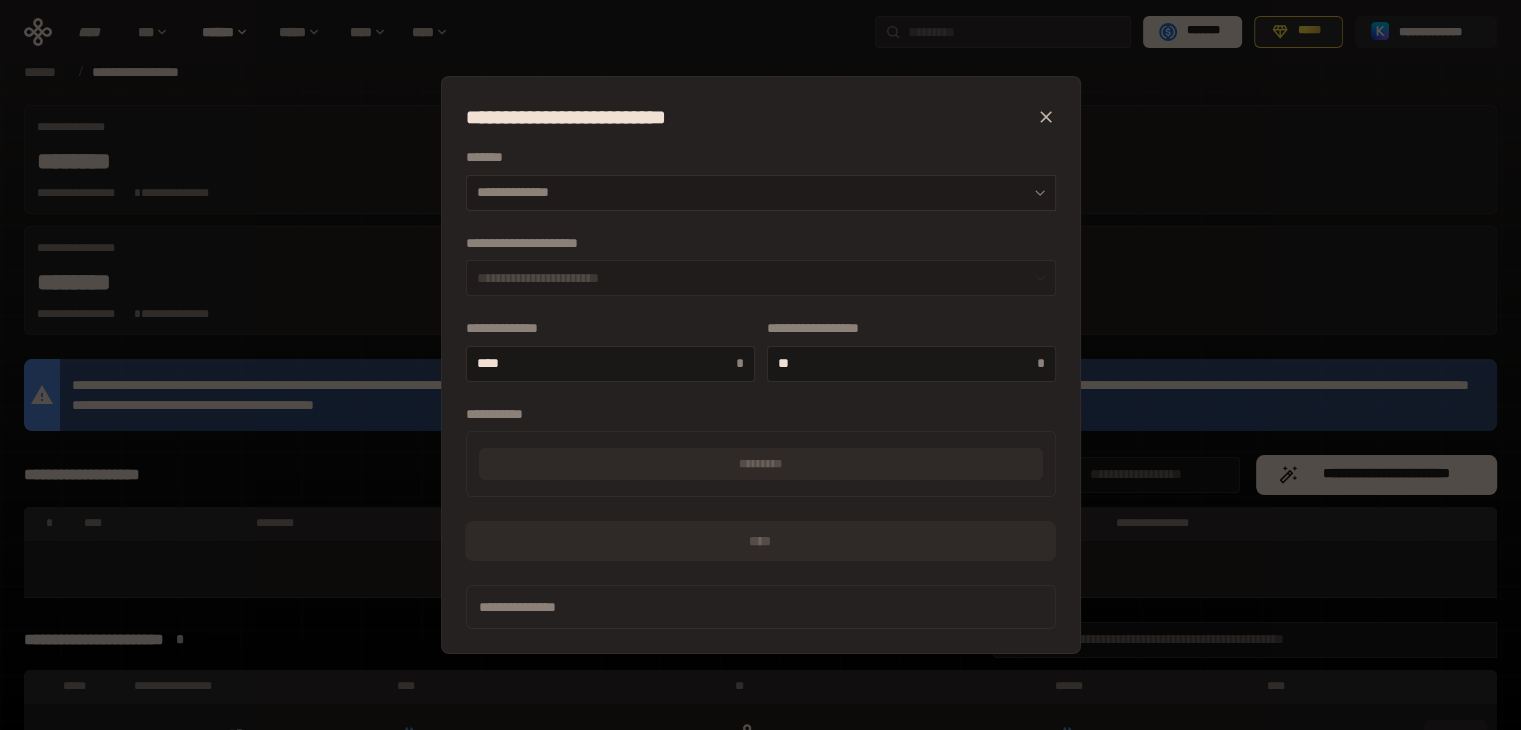 click on "**********" at bounding box center [761, 193] 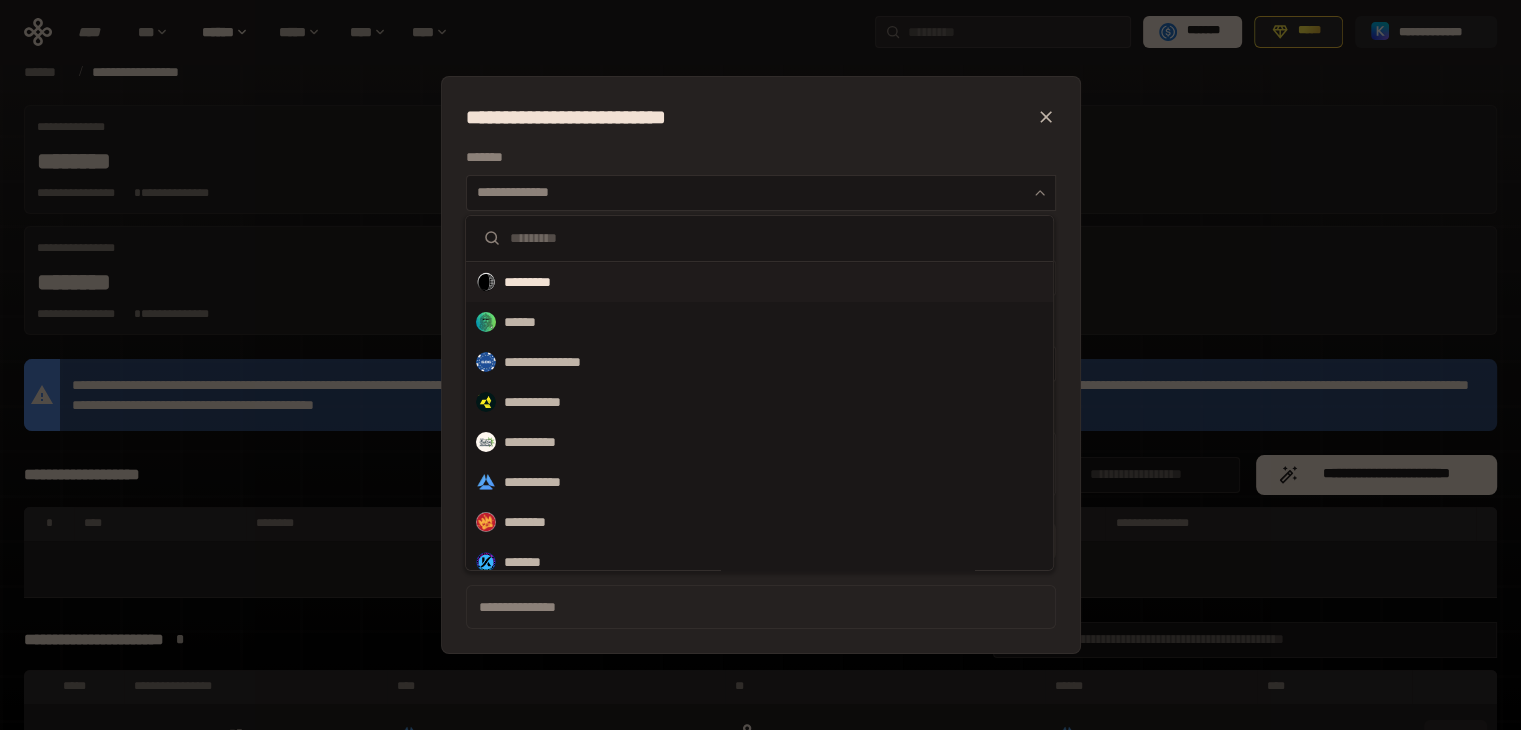 click on "*********" at bounding box center (540, 282) 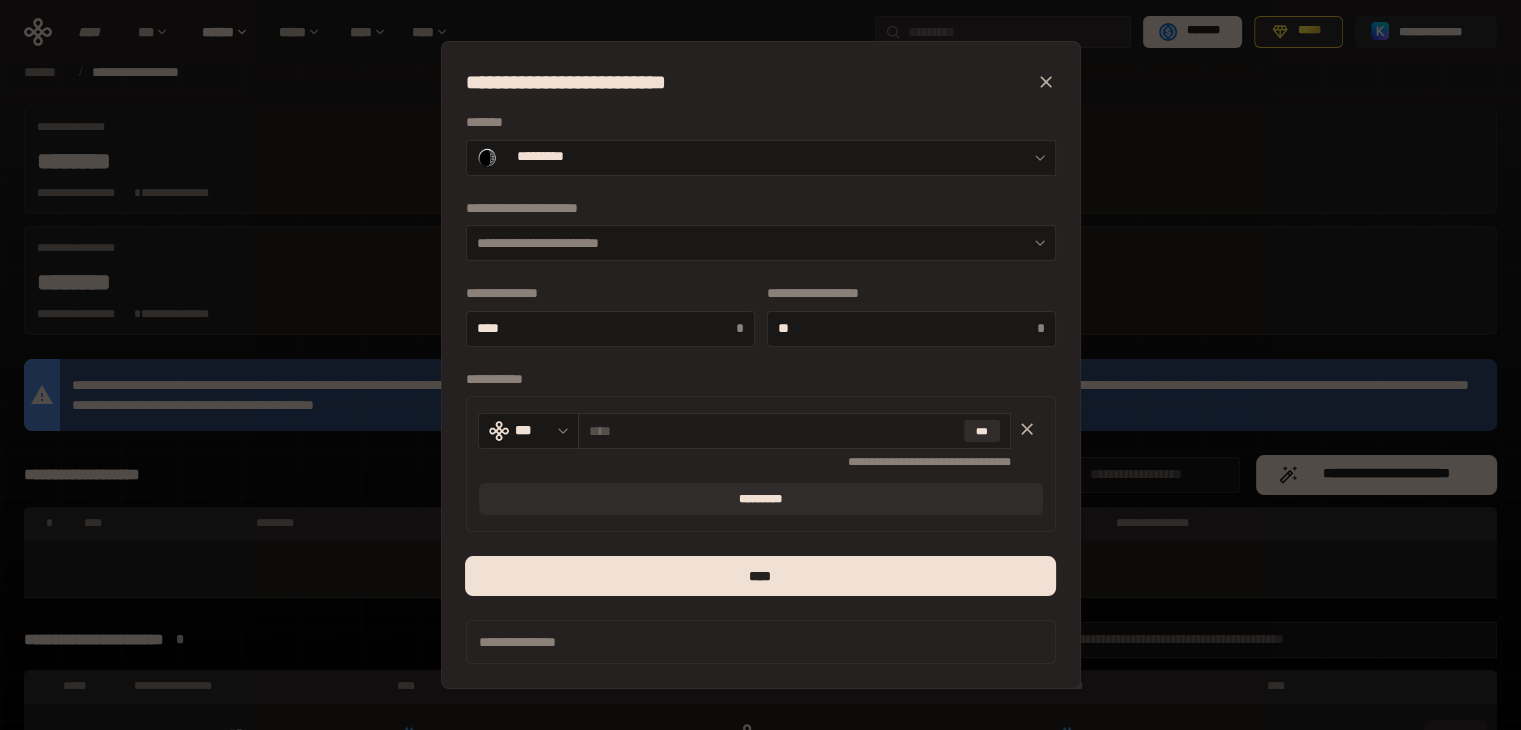 click at bounding box center (773, 431) 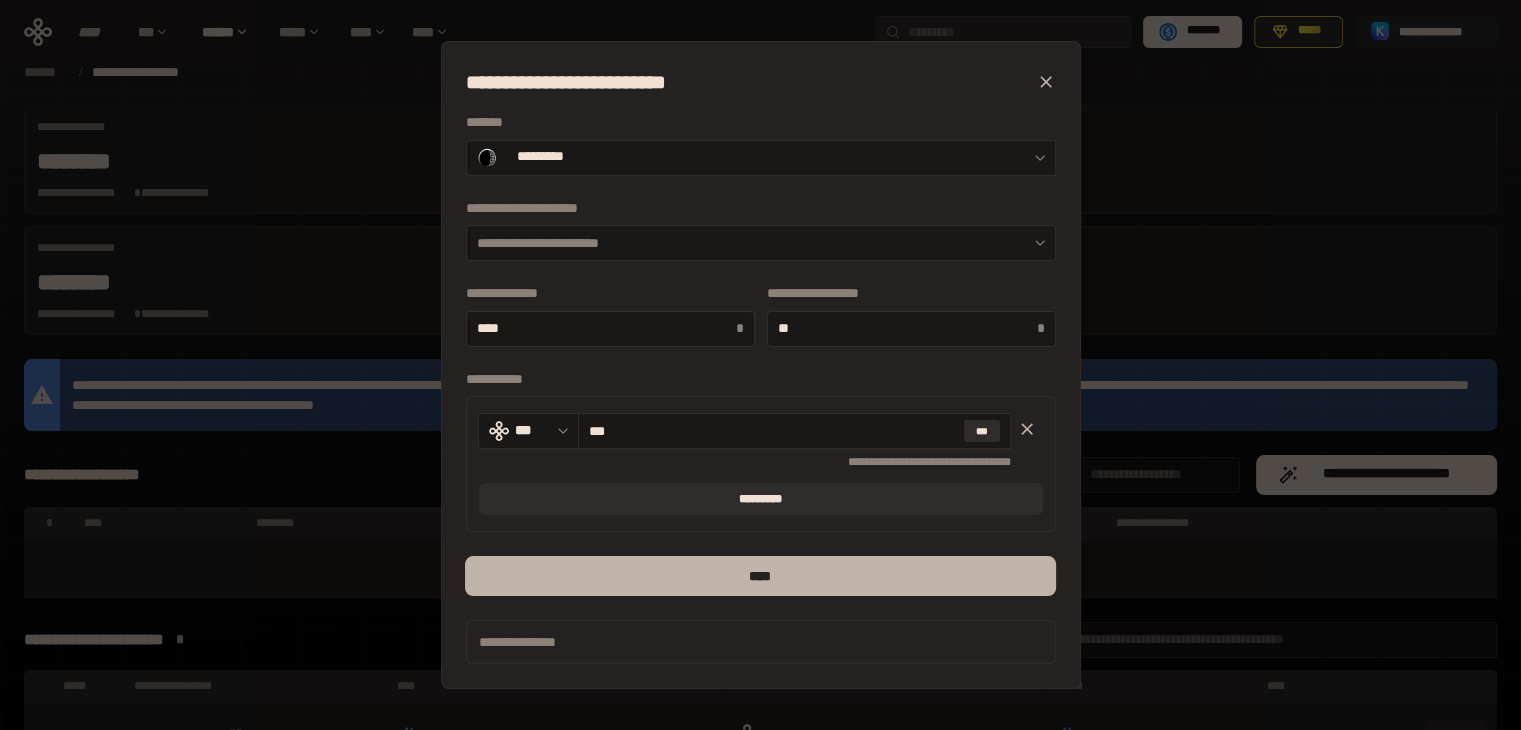 type on "***" 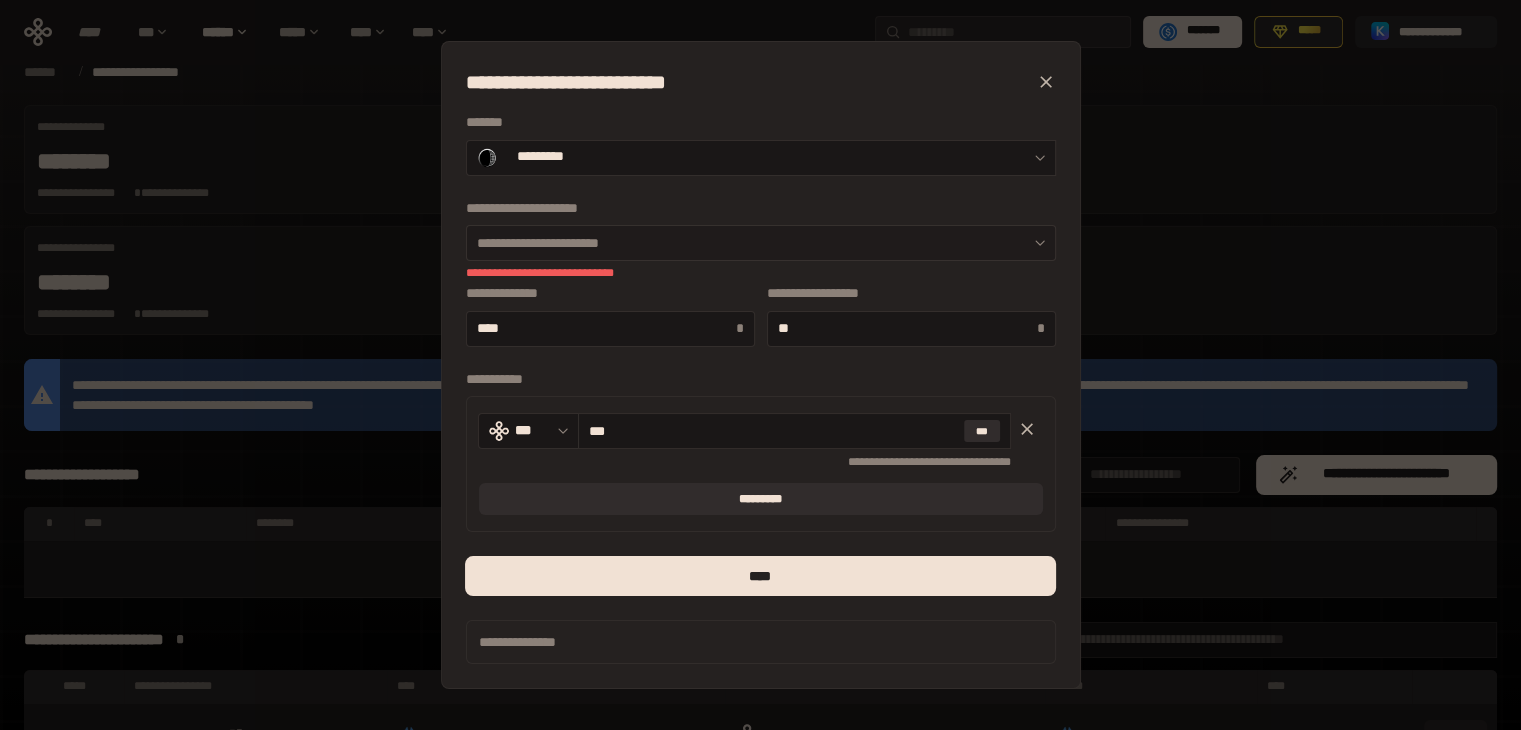 click on "**********" at bounding box center (761, 243) 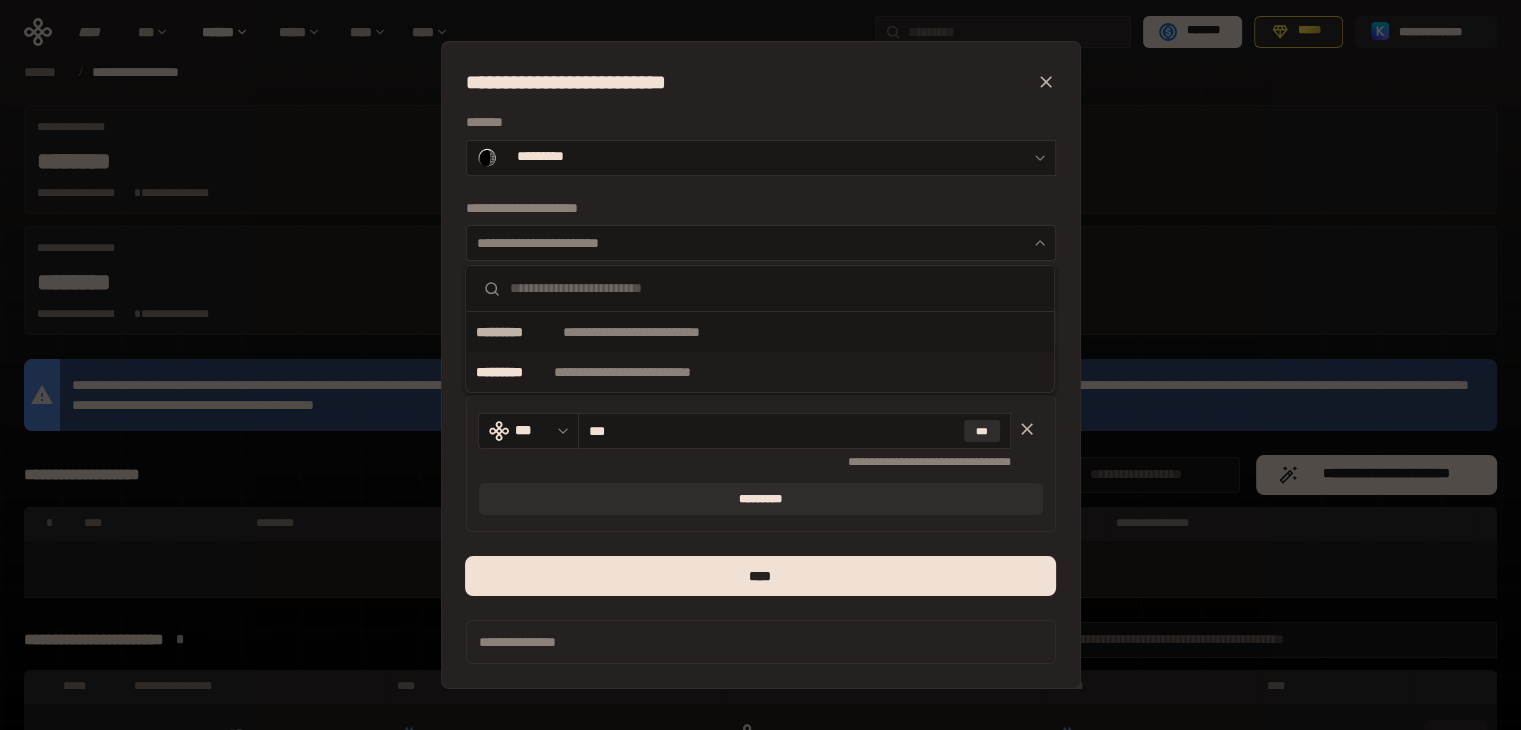 click on "*********" at bounding box center [512, 372] 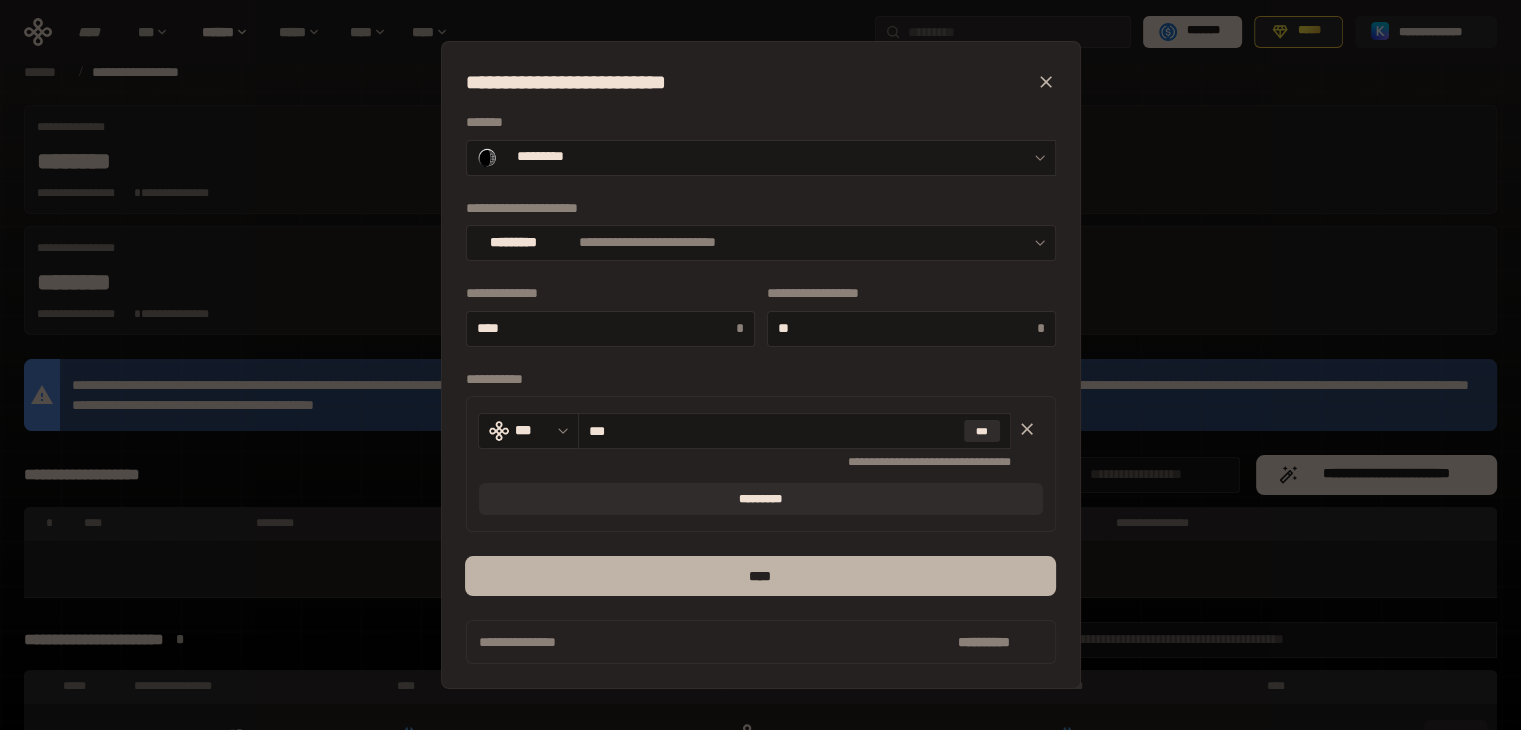 click on "****" at bounding box center [760, 576] 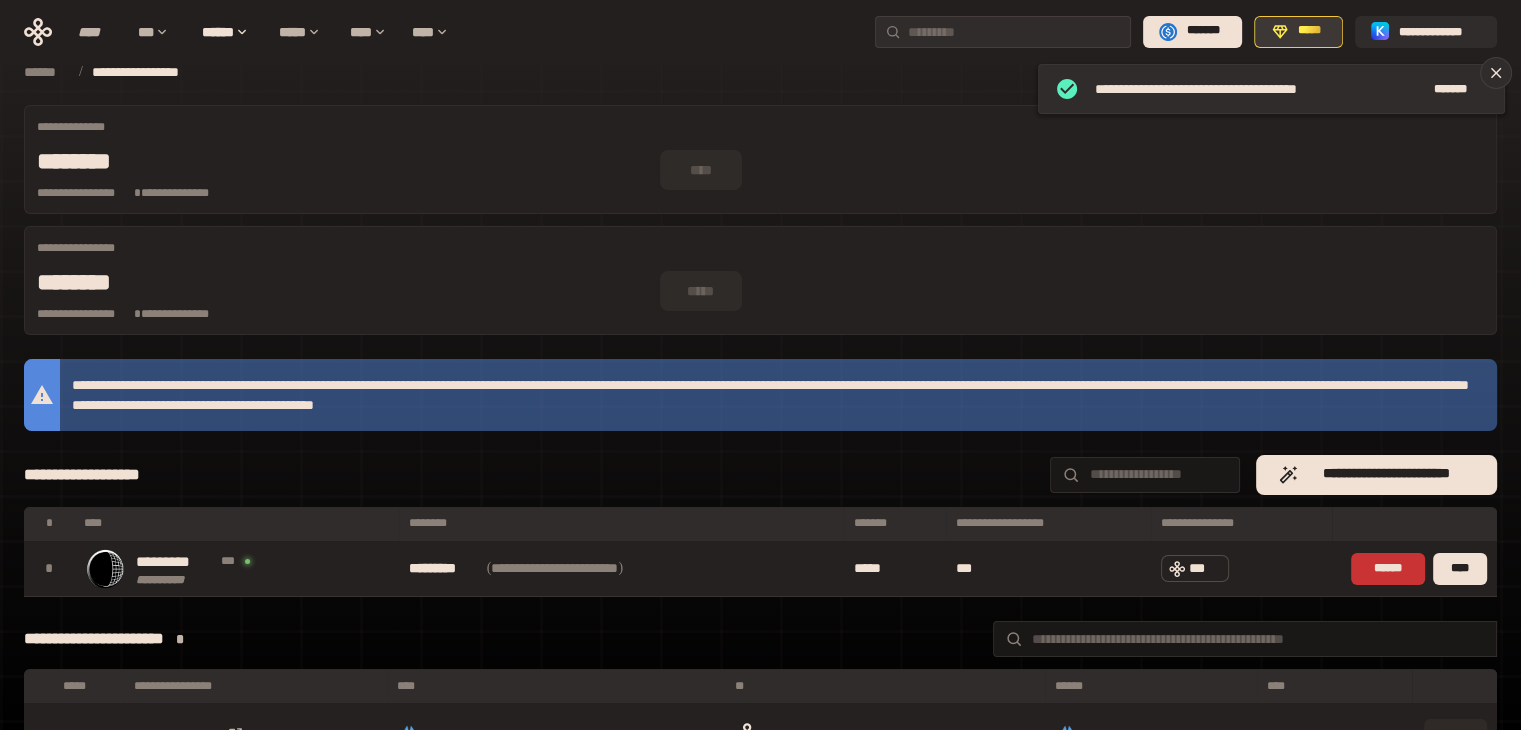 click on "*****" at bounding box center (1298, 32) 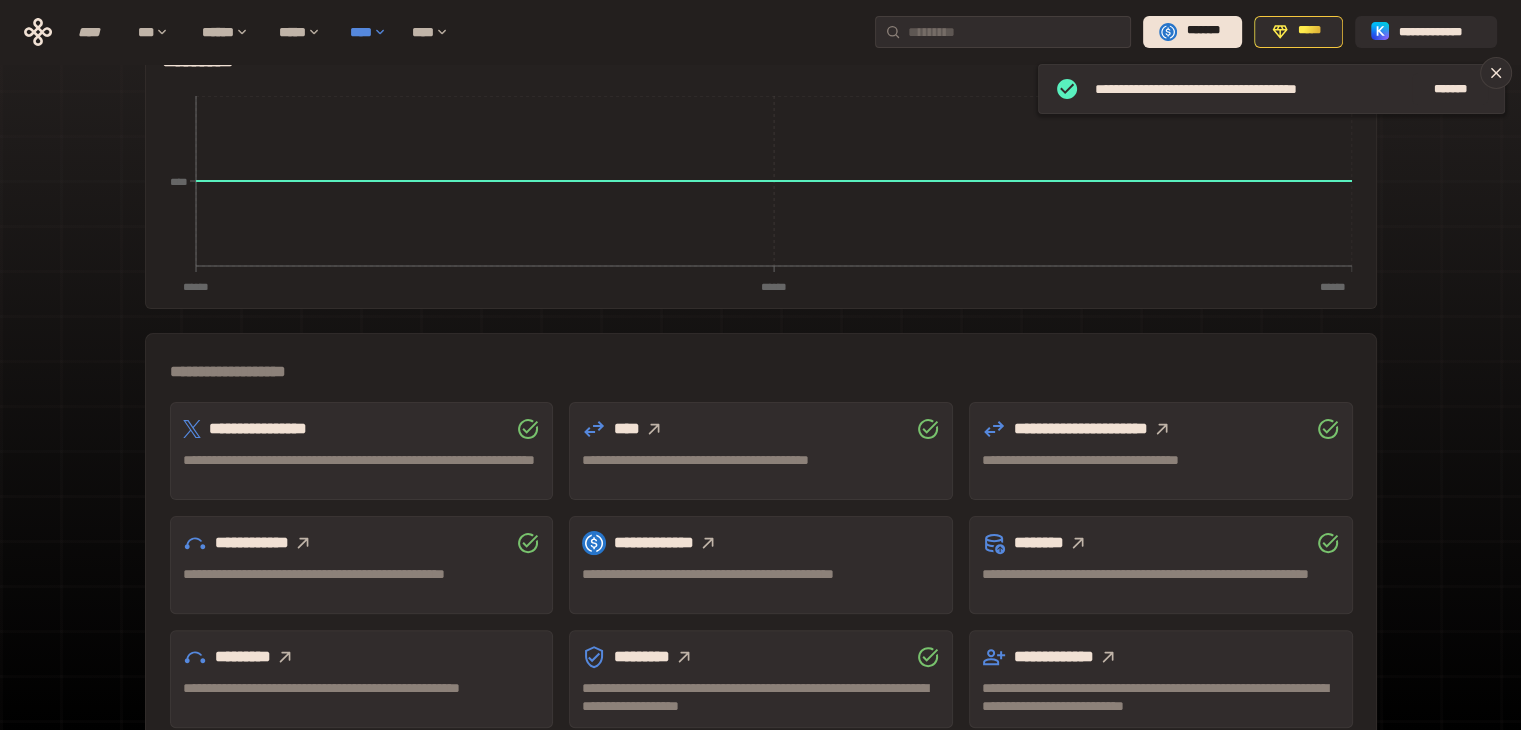 scroll, scrollTop: 355, scrollLeft: 0, axis: vertical 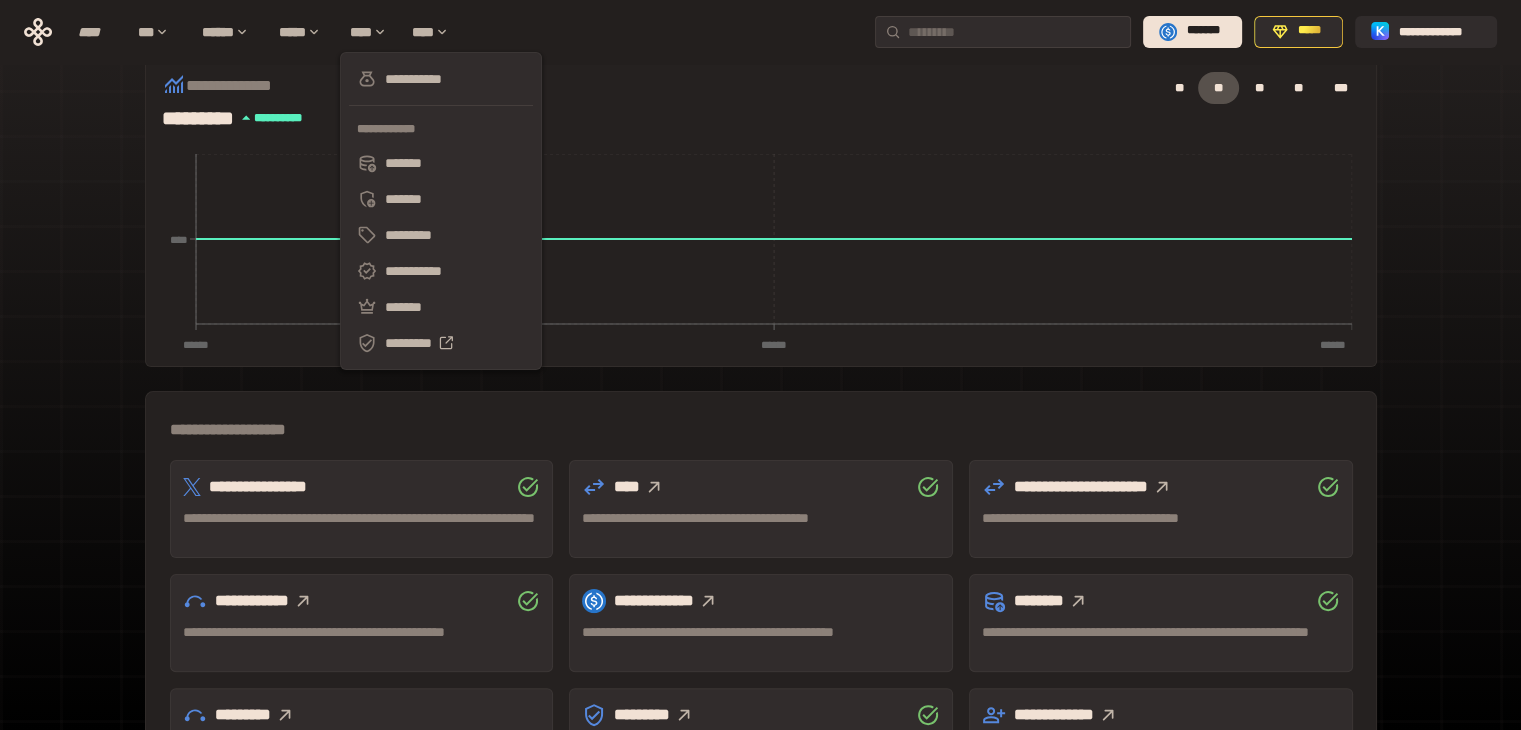 click on "more text here" 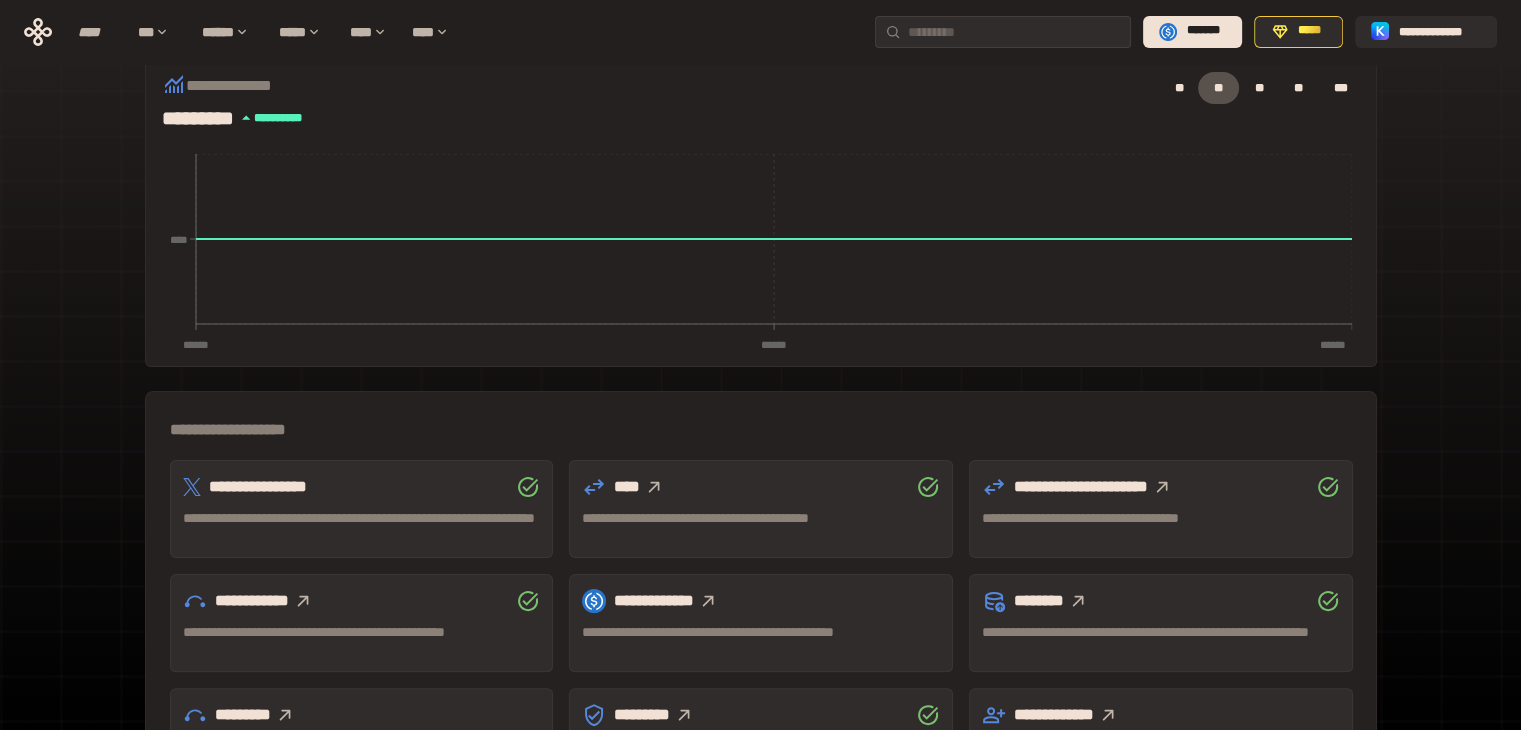 click on "*********" at bounding box center [362, 715] 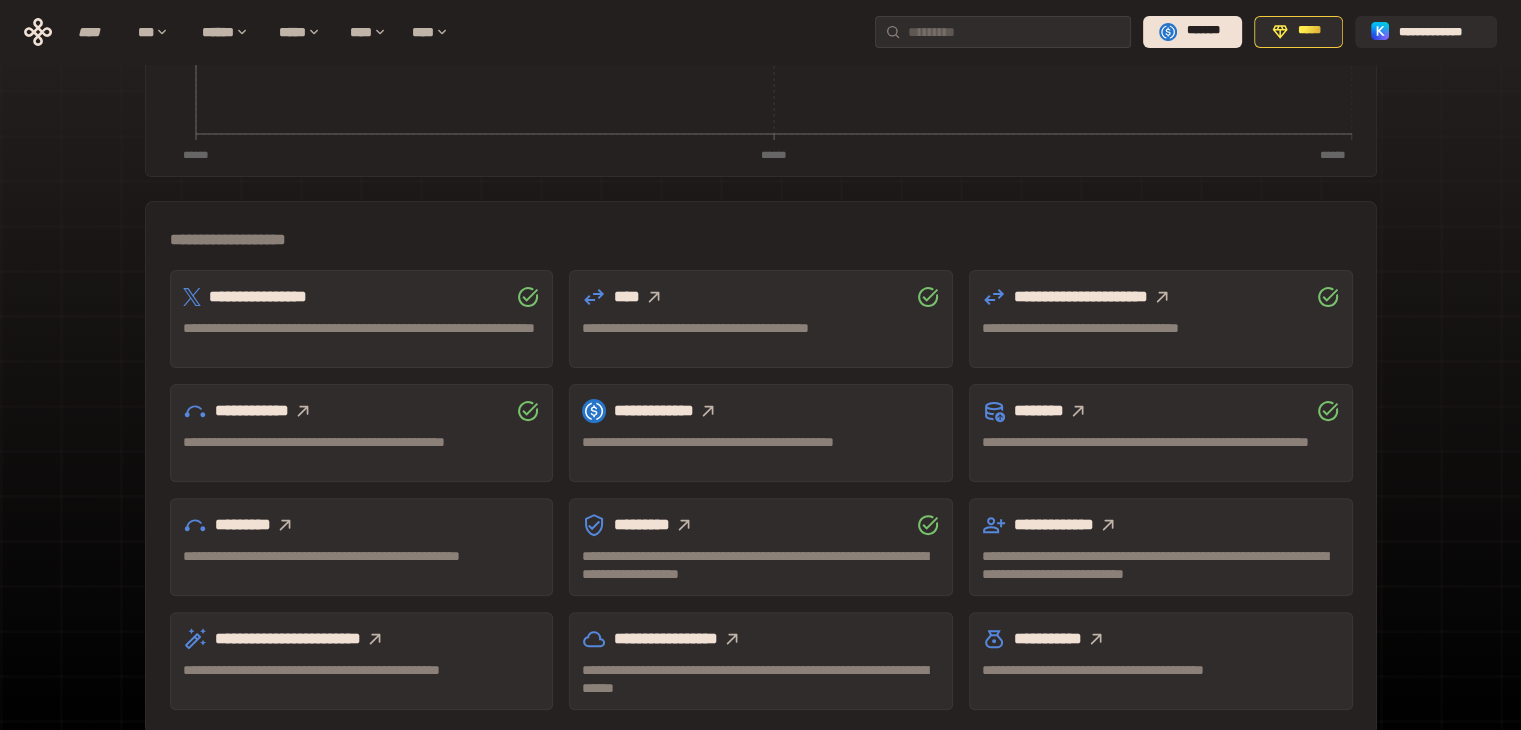 scroll, scrollTop: 555, scrollLeft: 0, axis: vertical 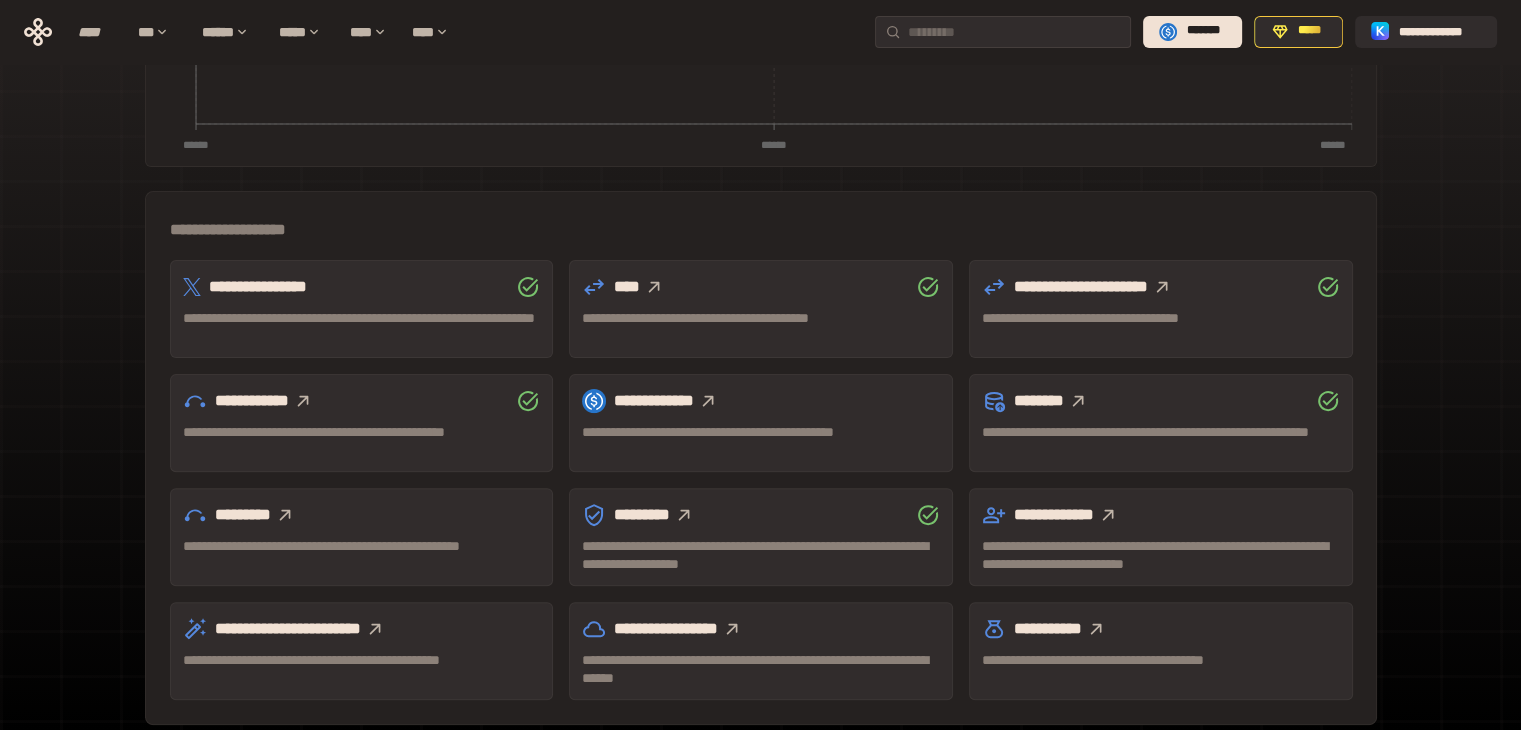 click 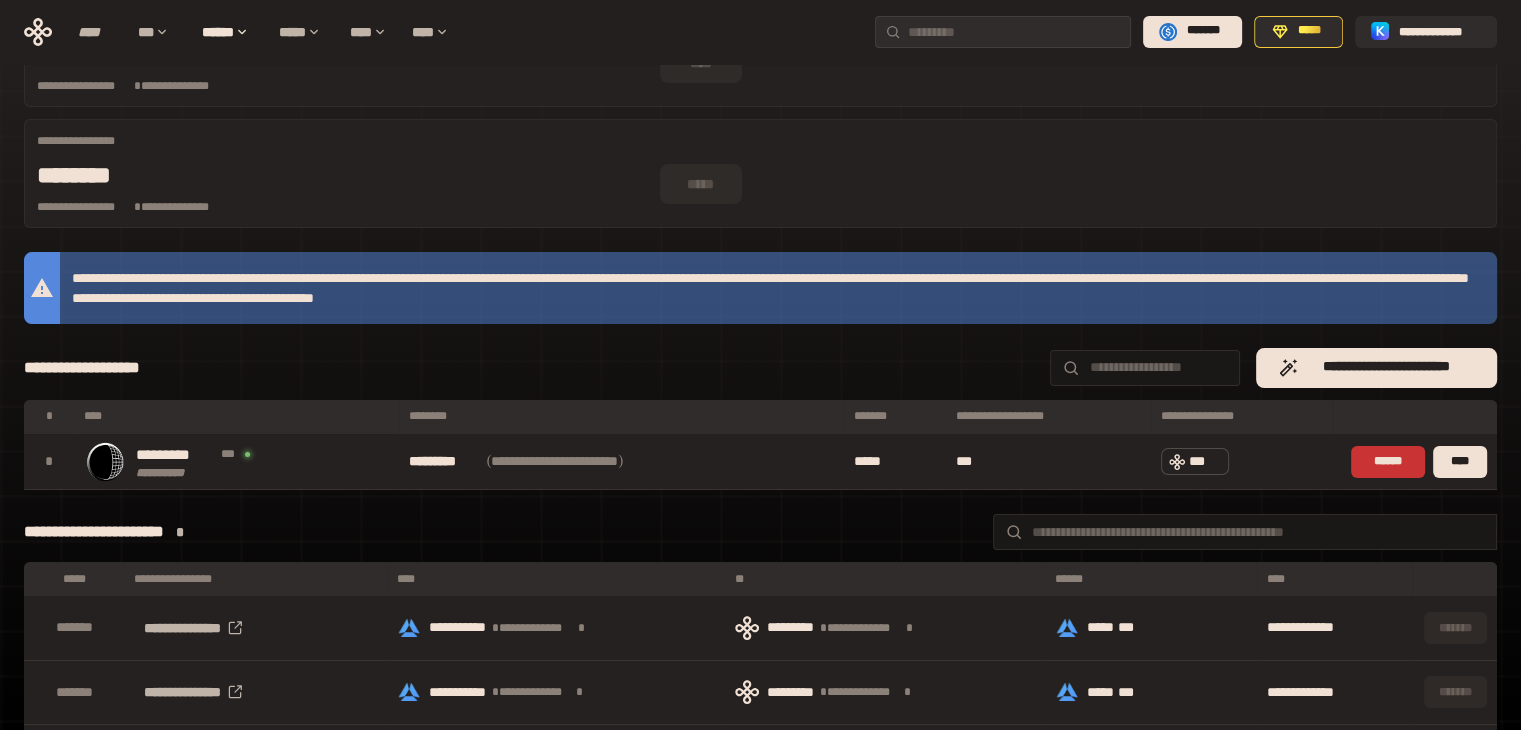 scroll, scrollTop: 0, scrollLeft: 0, axis: both 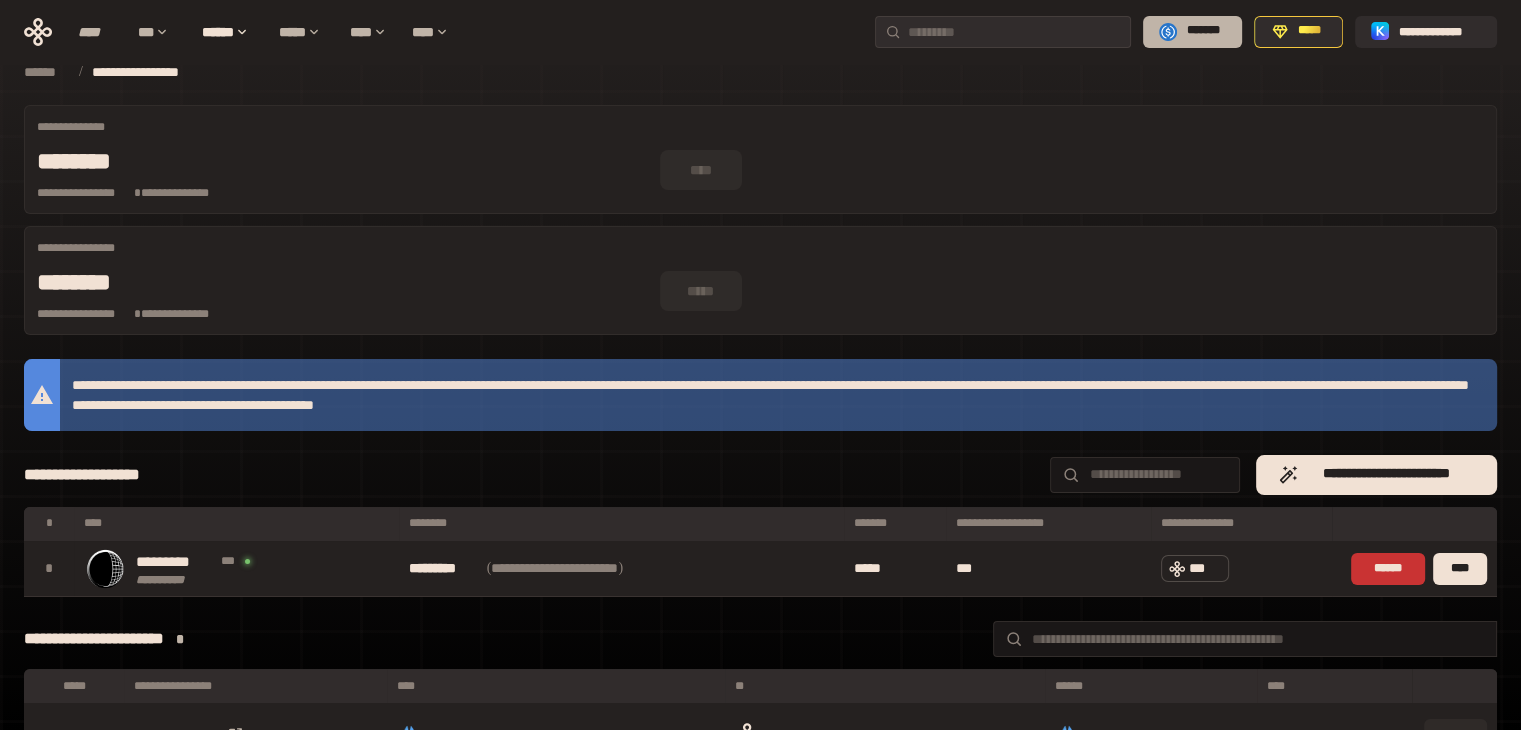 click on "*******" at bounding box center (1203, 31) 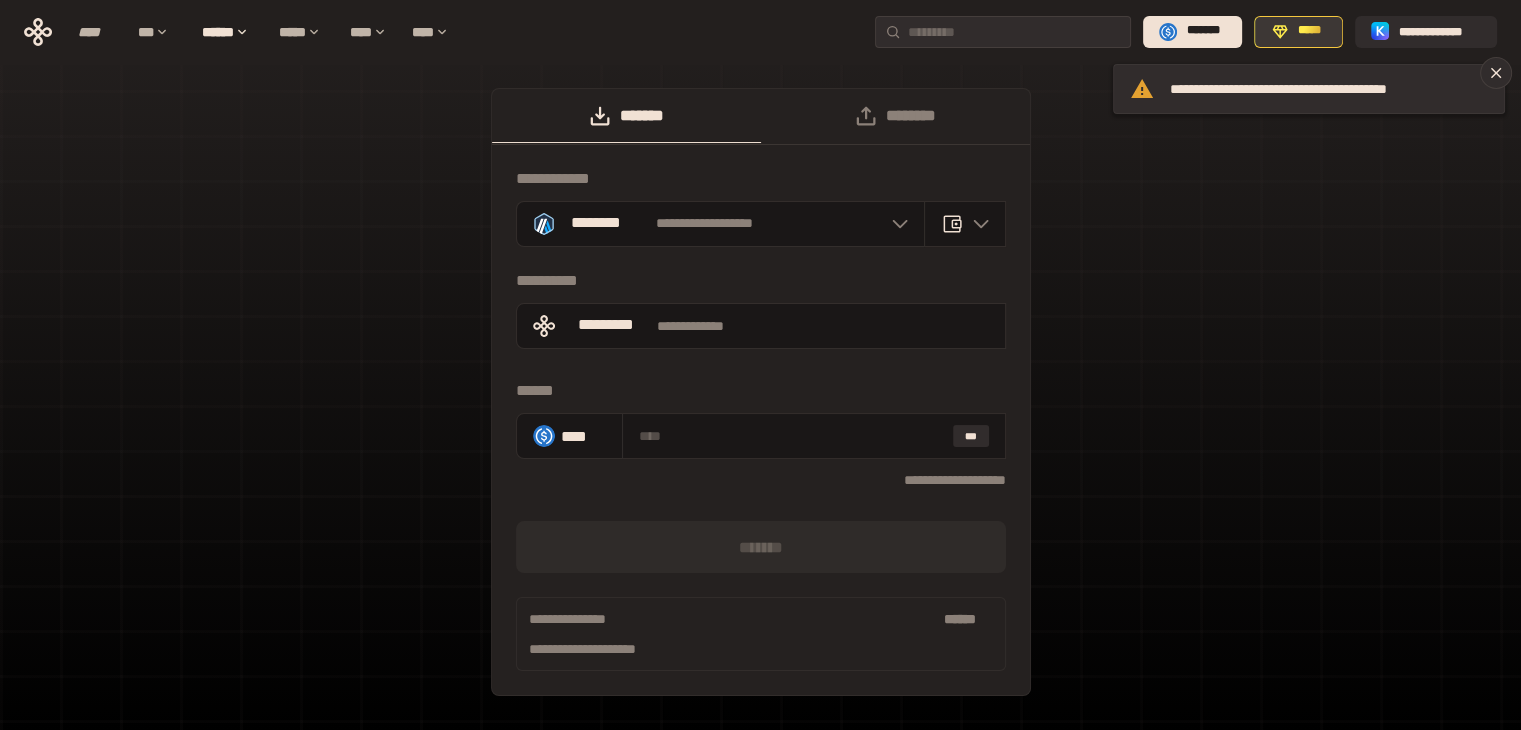 click on "*****" at bounding box center (1309, 31) 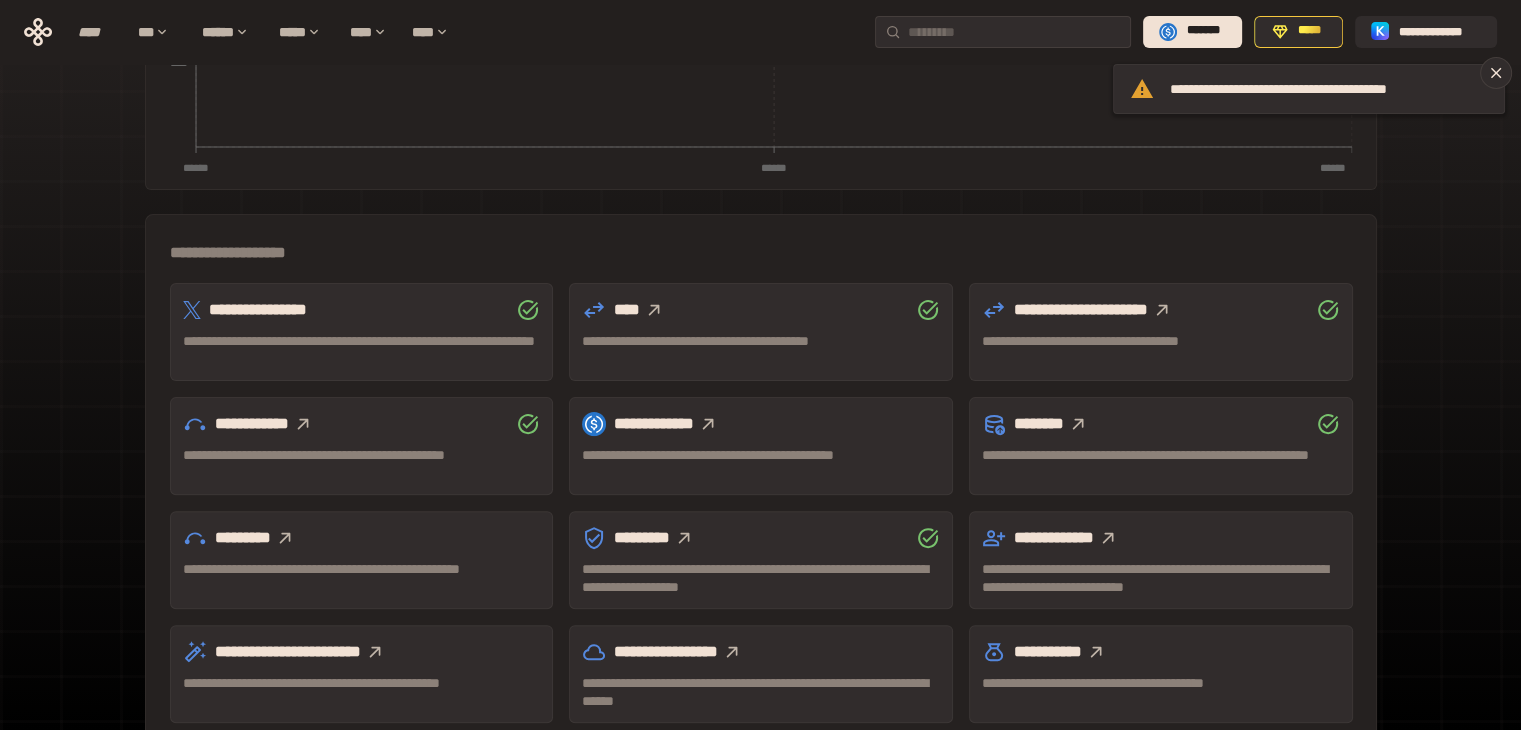 scroll, scrollTop: 555, scrollLeft: 0, axis: vertical 